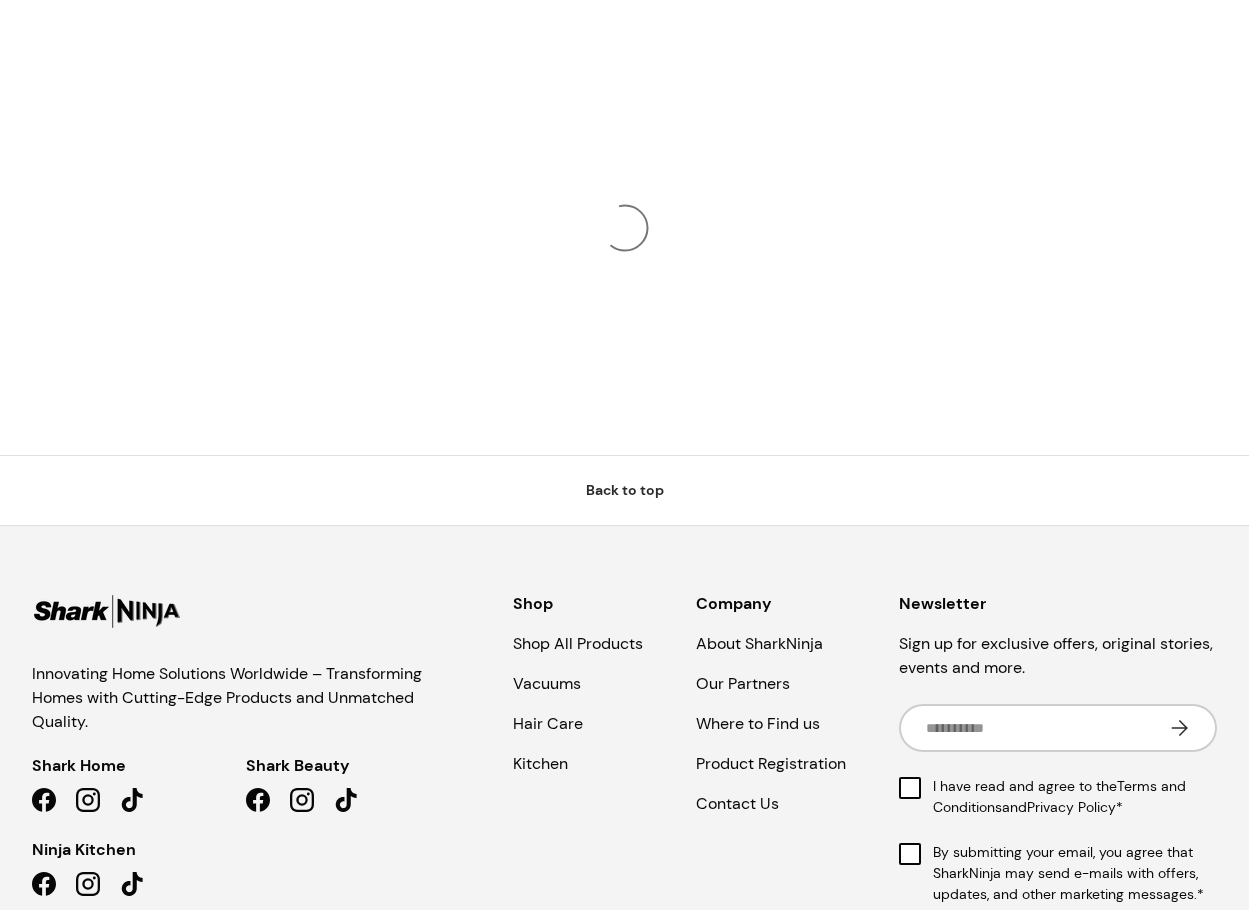 scroll, scrollTop: 0, scrollLeft: 0, axis: both 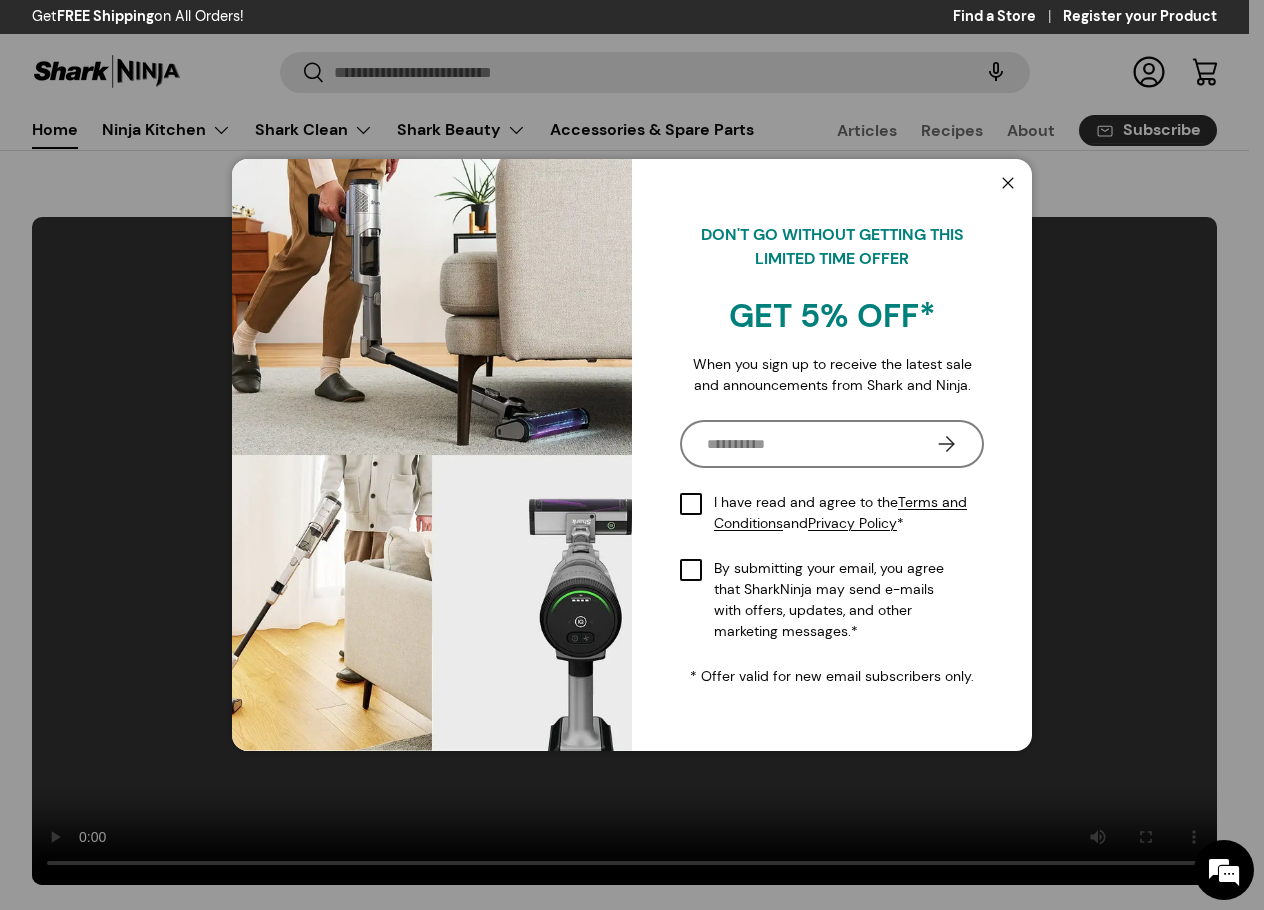 click on "Email" at bounding box center (823, 444) 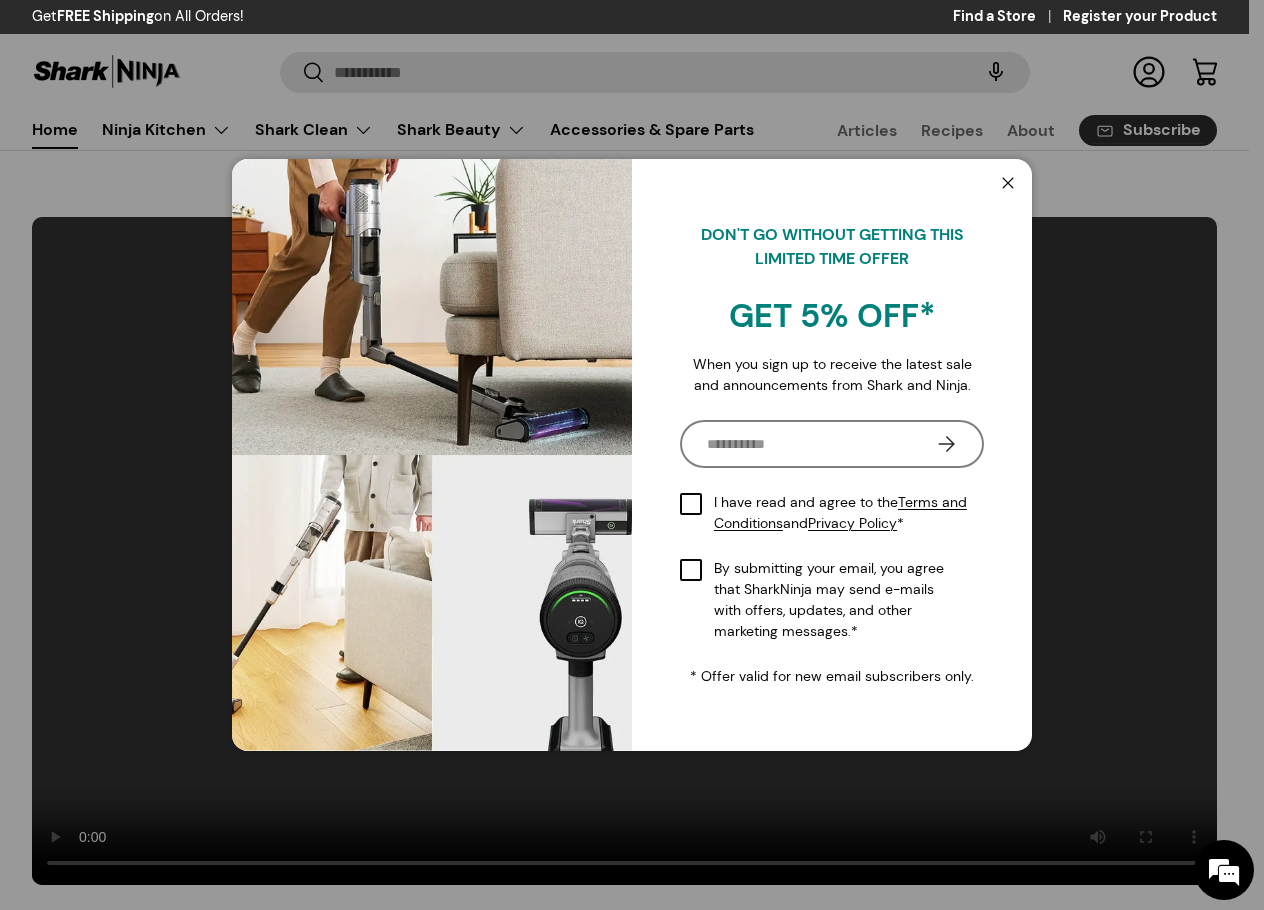 click on "Email" at bounding box center (823, 444) 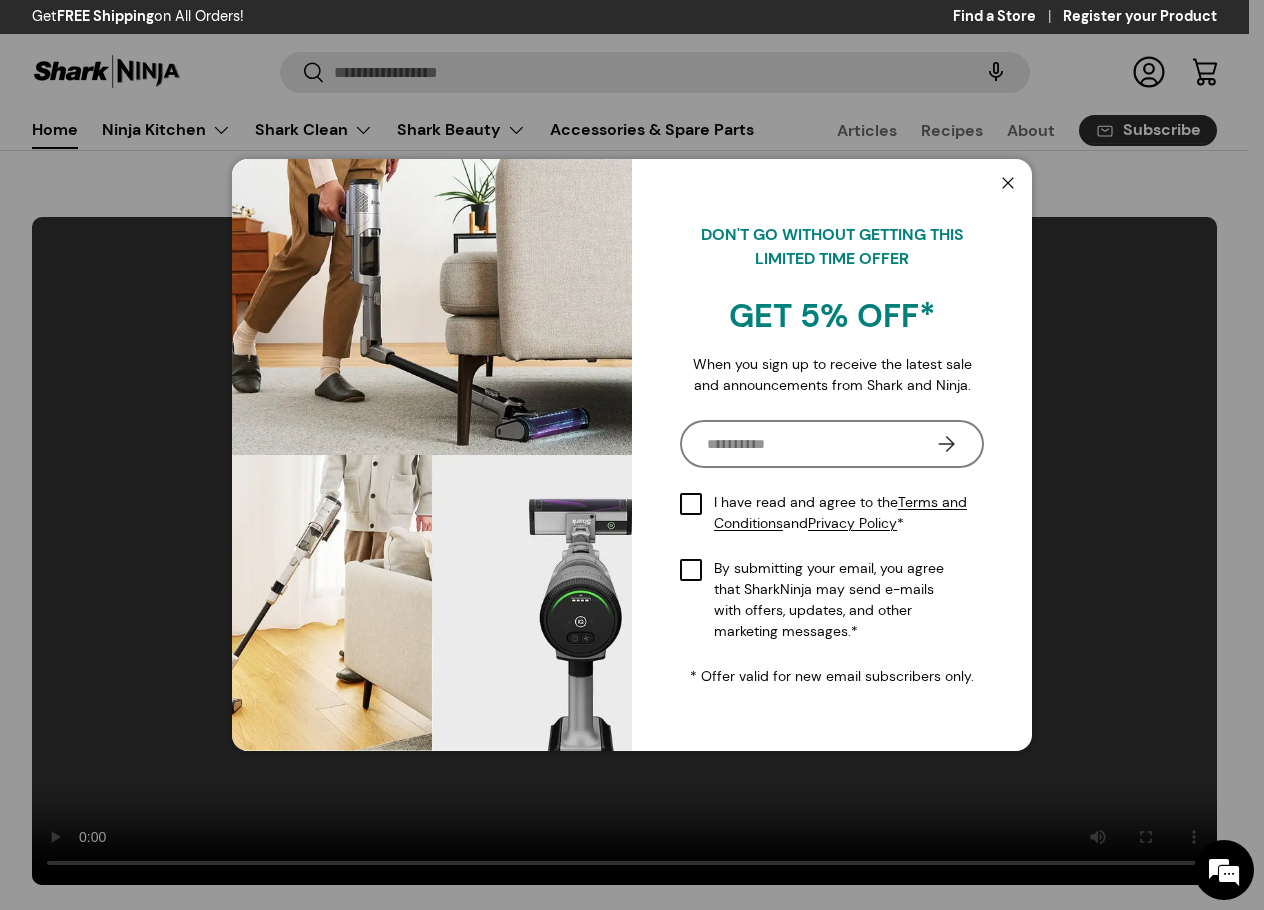 type on "**********" 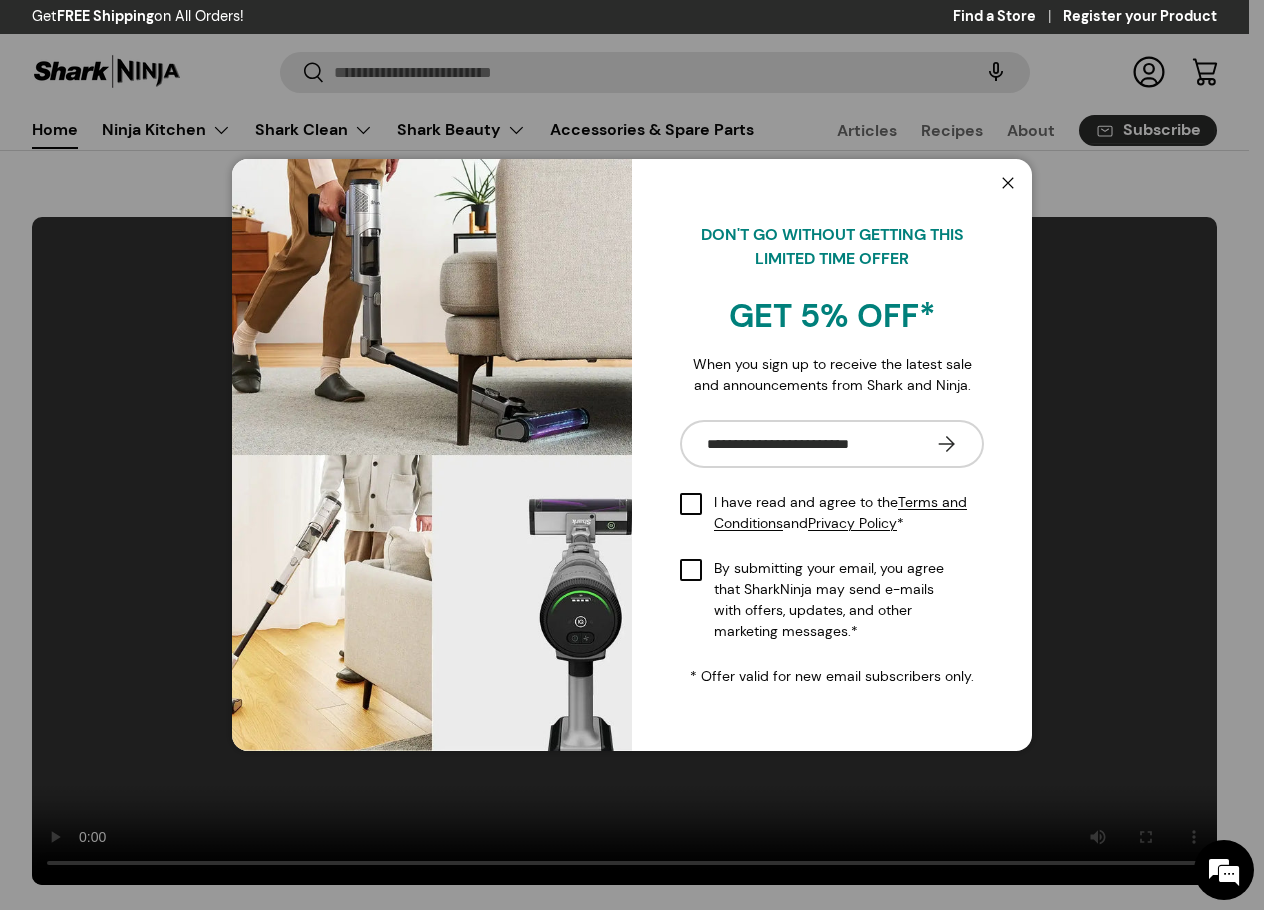 click on "I have read and agree to the  Terms and Conditions  and  Privacy Policy *" at bounding box center [832, 513] 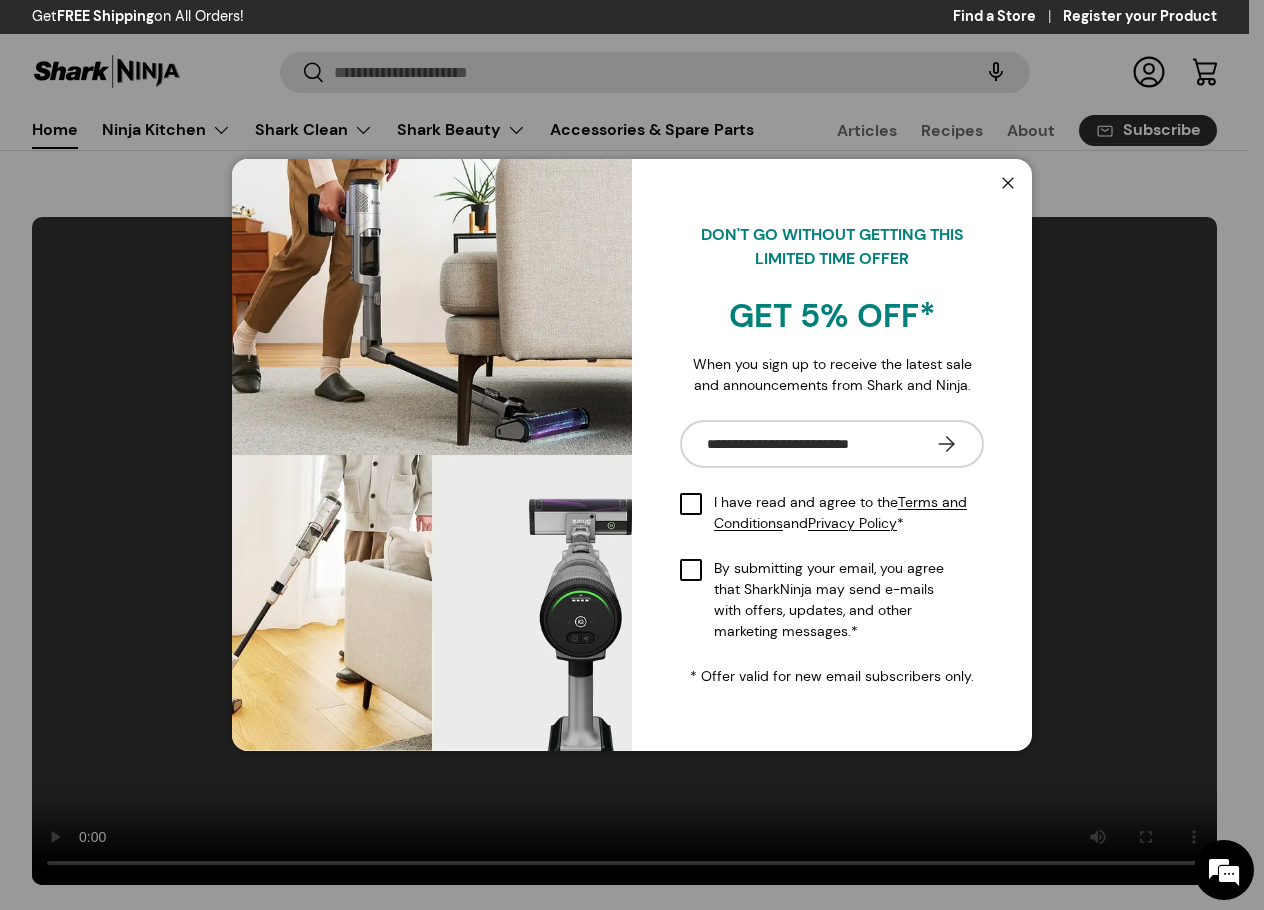 scroll, scrollTop: 0, scrollLeft: 0, axis: both 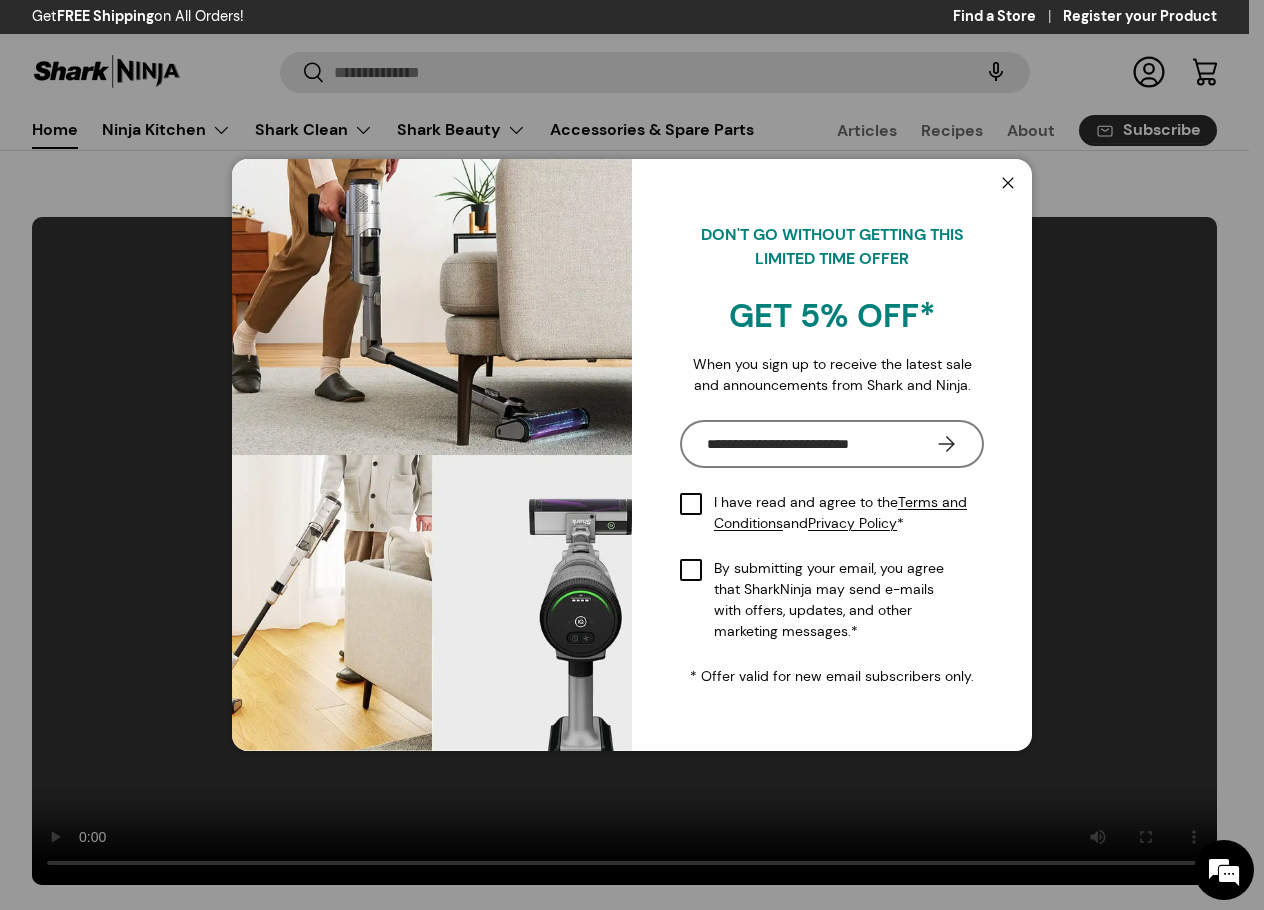 click on "Subscribe" at bounding box center [946, 444] 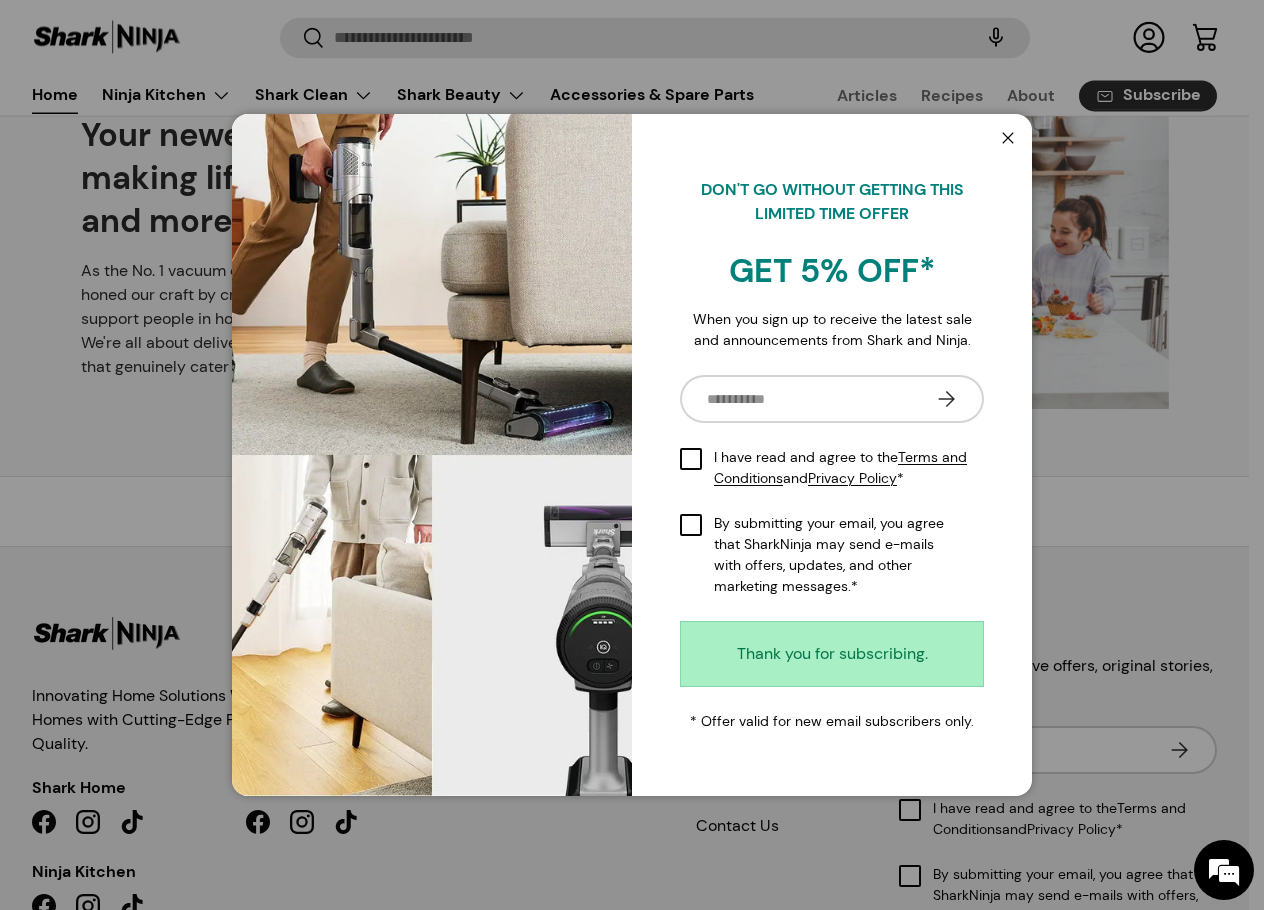 scroll, scrollTop: 0, scrollLeft: 0, axis: both 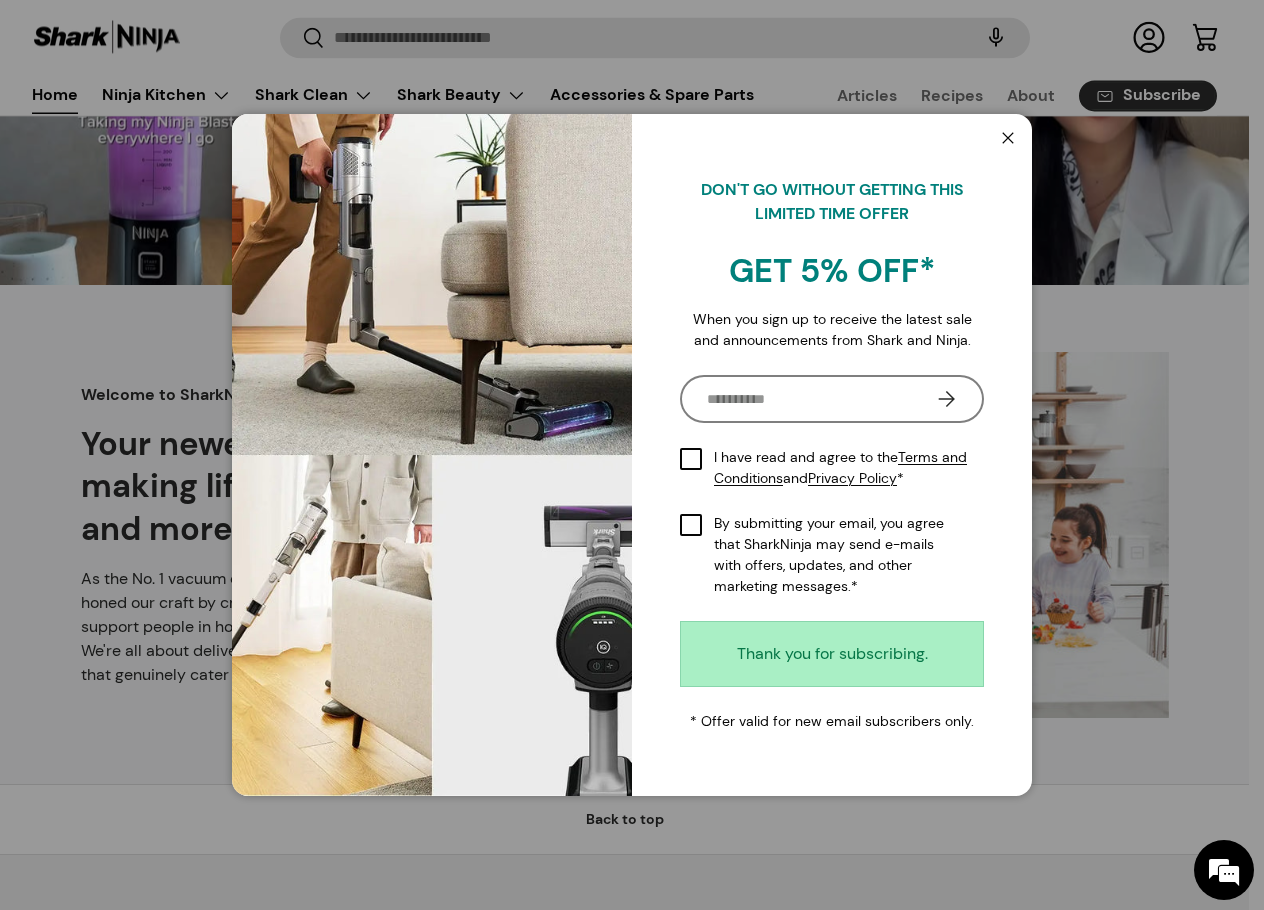 click on "Email" at bounding box center (823, 399) 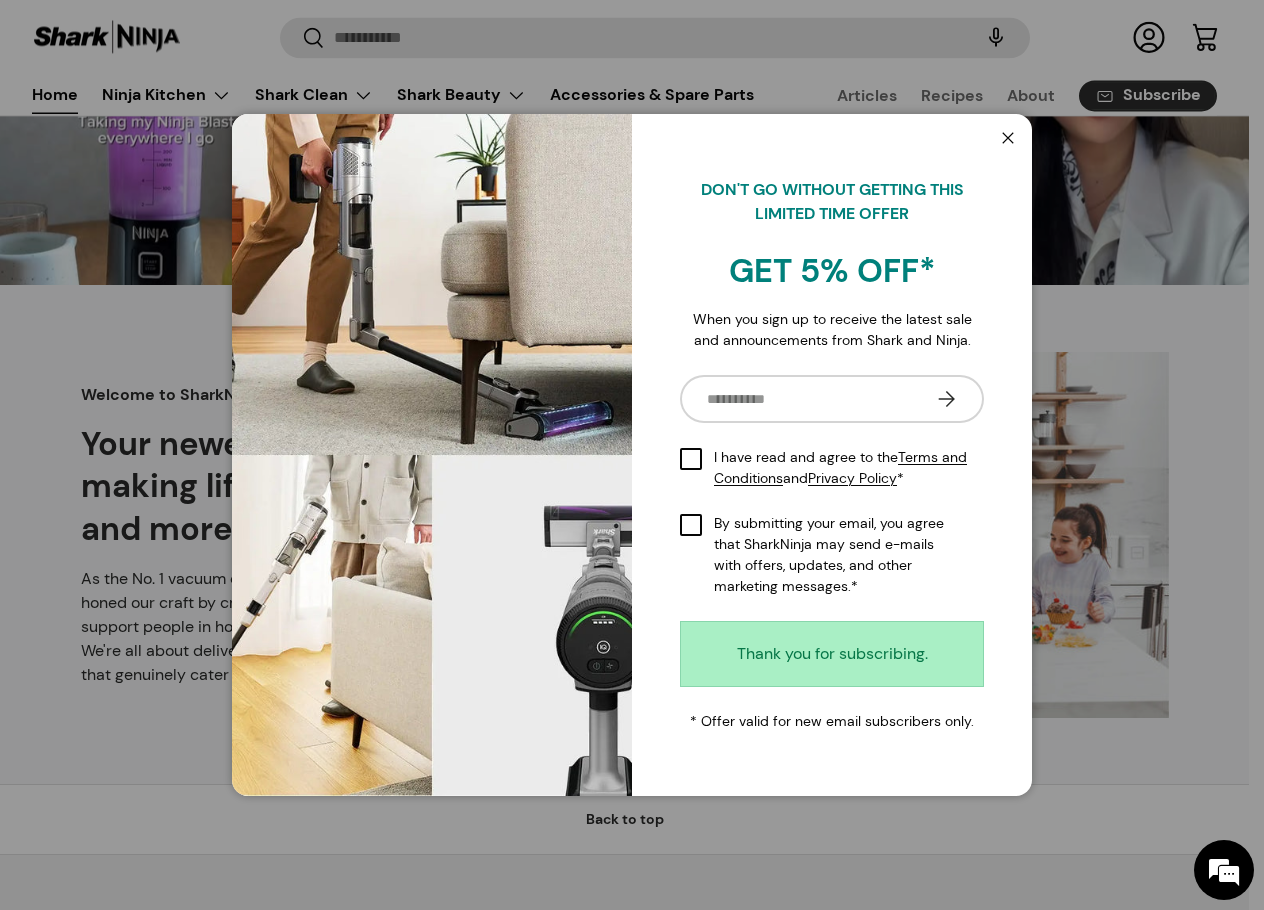 click on "I have read and agree to the  Terms and Conditions  and  Privacy Policy *" at bounding box center [832, 468] 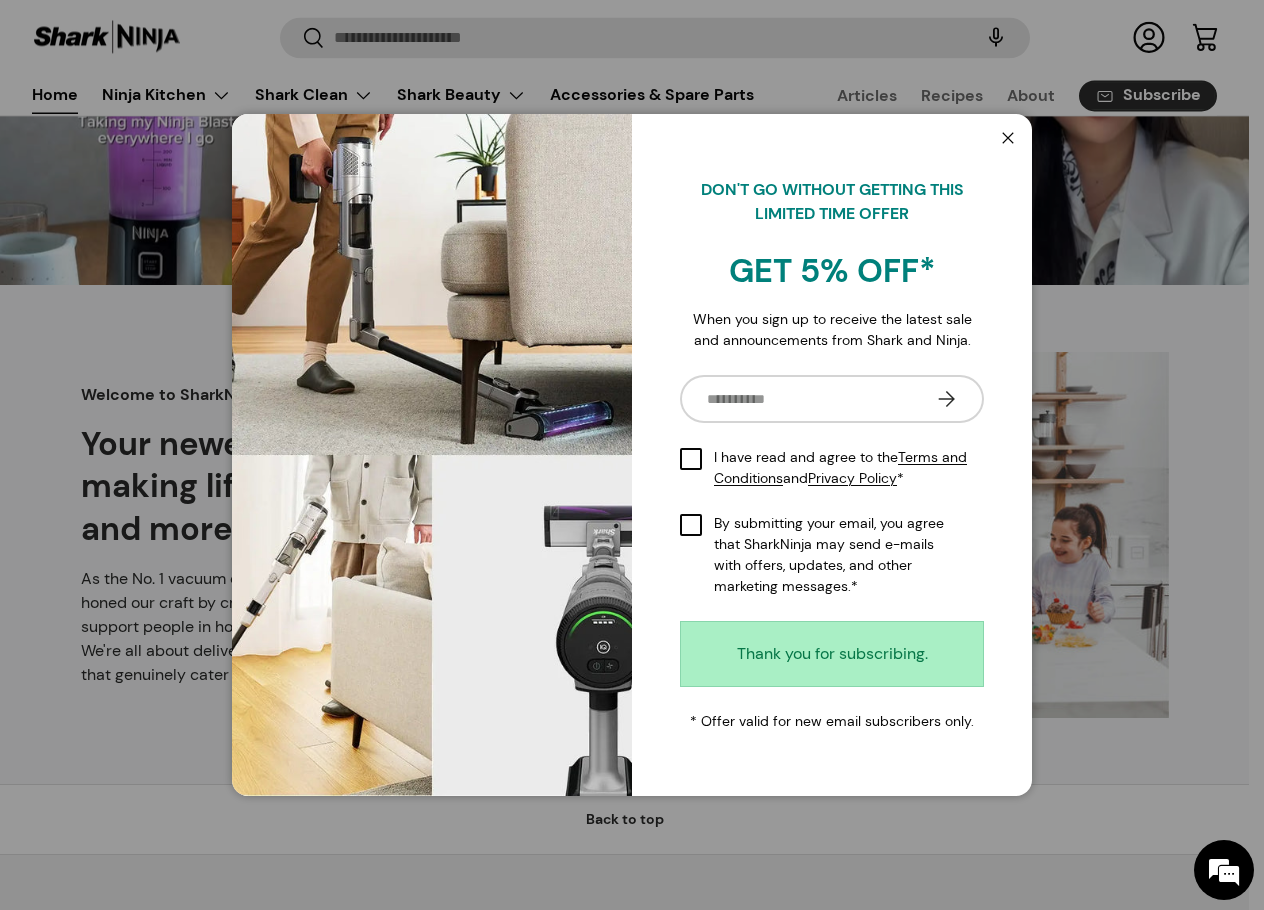 drag, startPoint x: 691, startPoint y: 539, endPoint x: 716, endPoint y: 472, distance: 71.51224 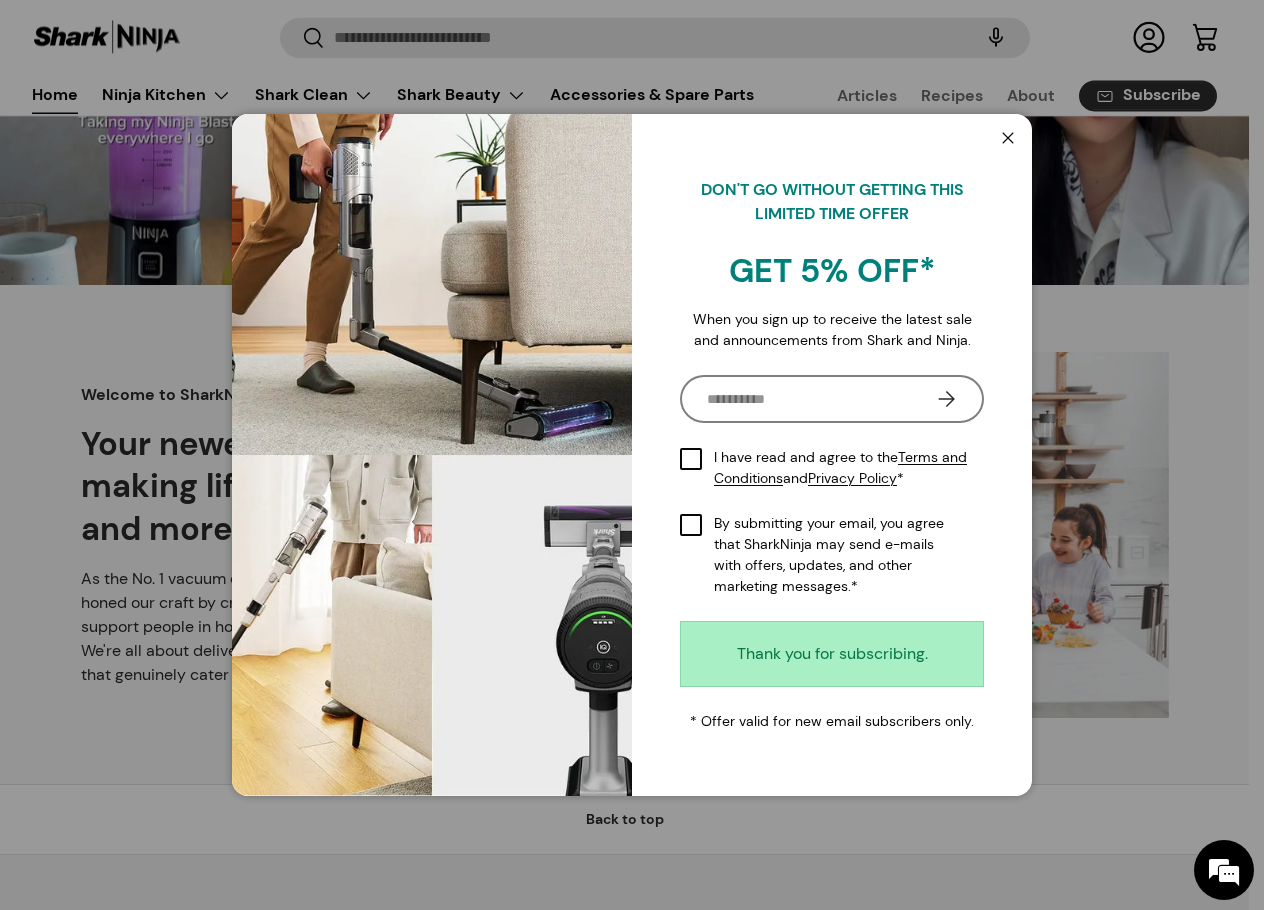 click on "Email" at bounding box center (823, 399) 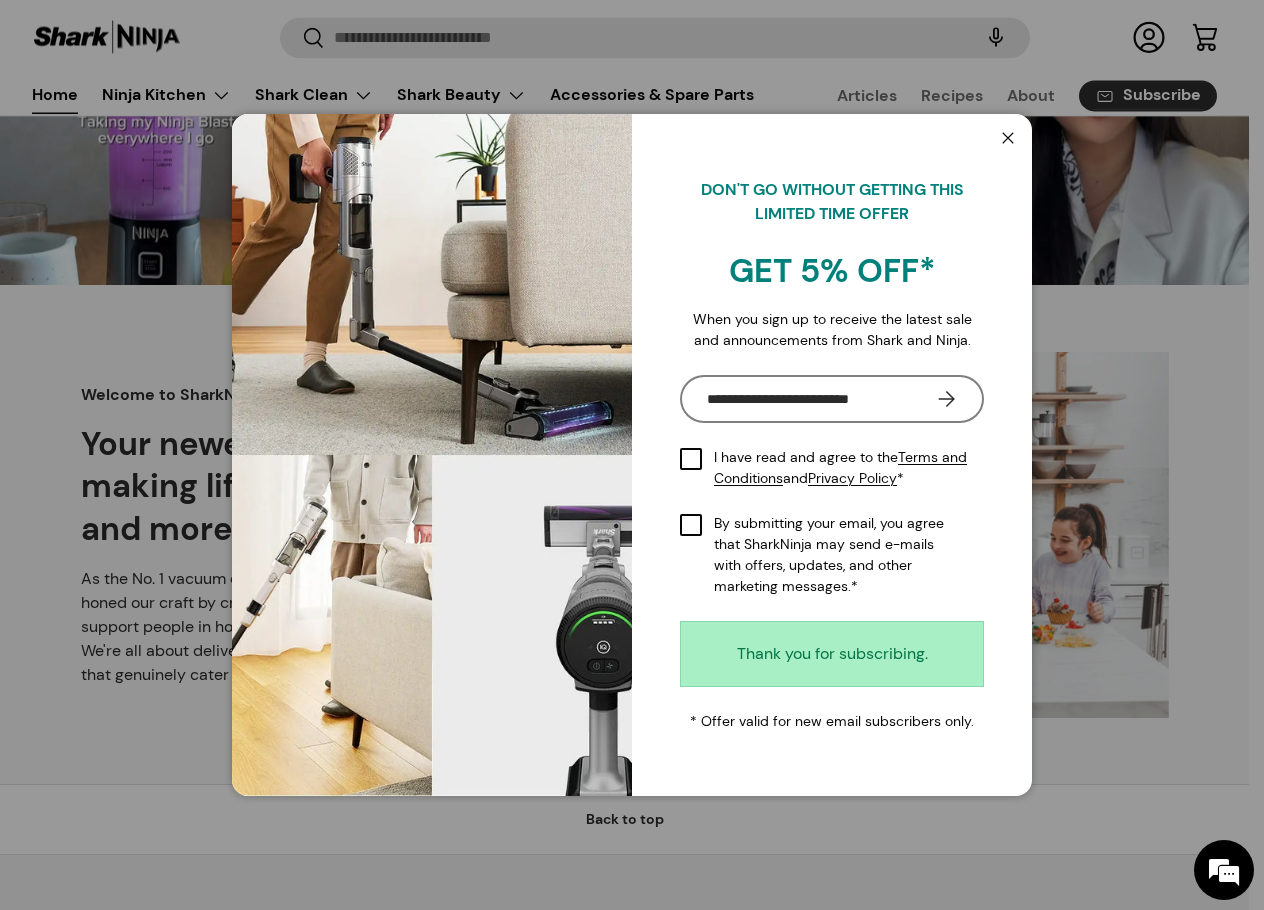 scroll, scrollTop: 0, scrollLeft: 0, axis: both 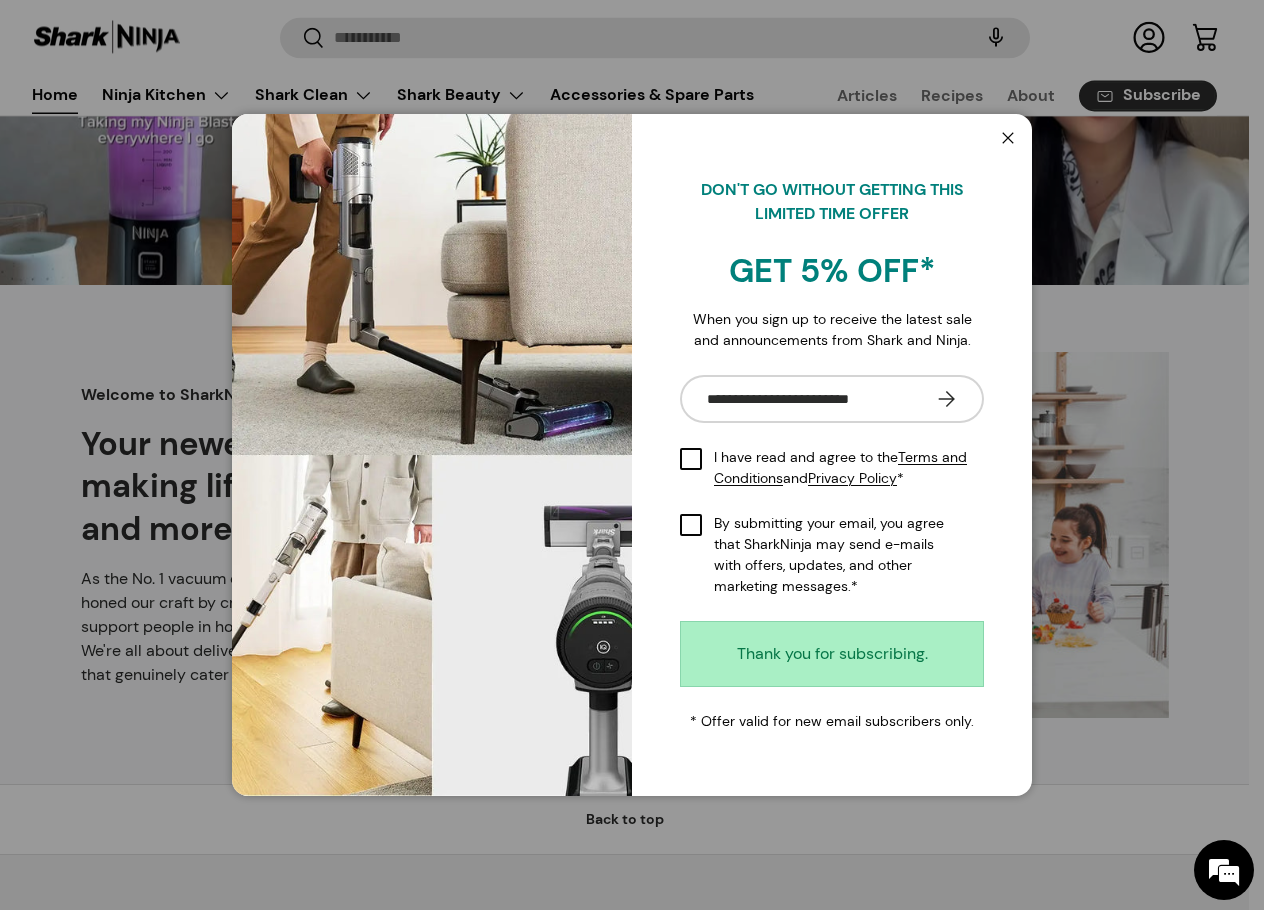 click on "Close" at bounding box center (1008, 139) 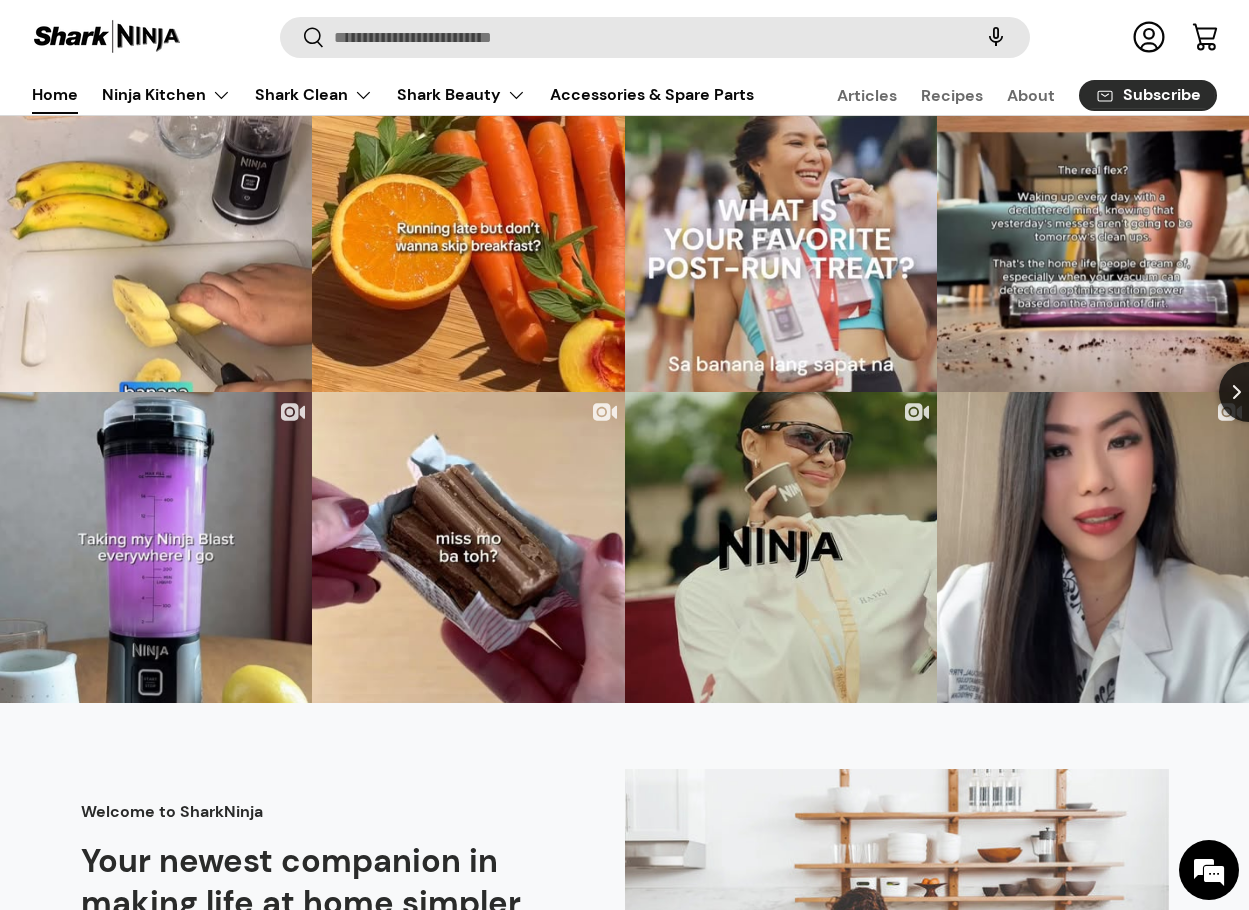 scroll, scrollTop: 2633, scrollLeft: 0, axis: vertical 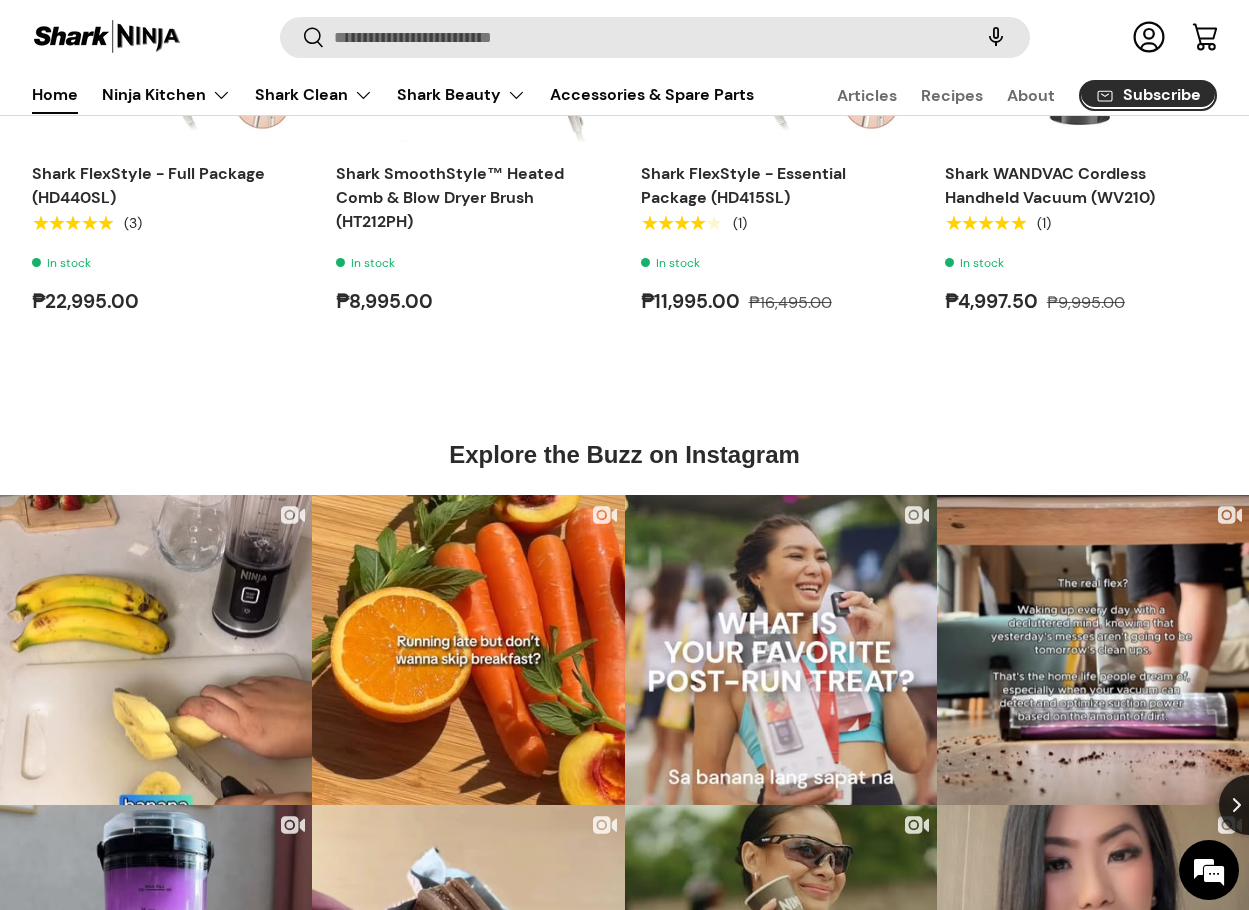 click on "Subscribe" at bounding box center (1148, 95) 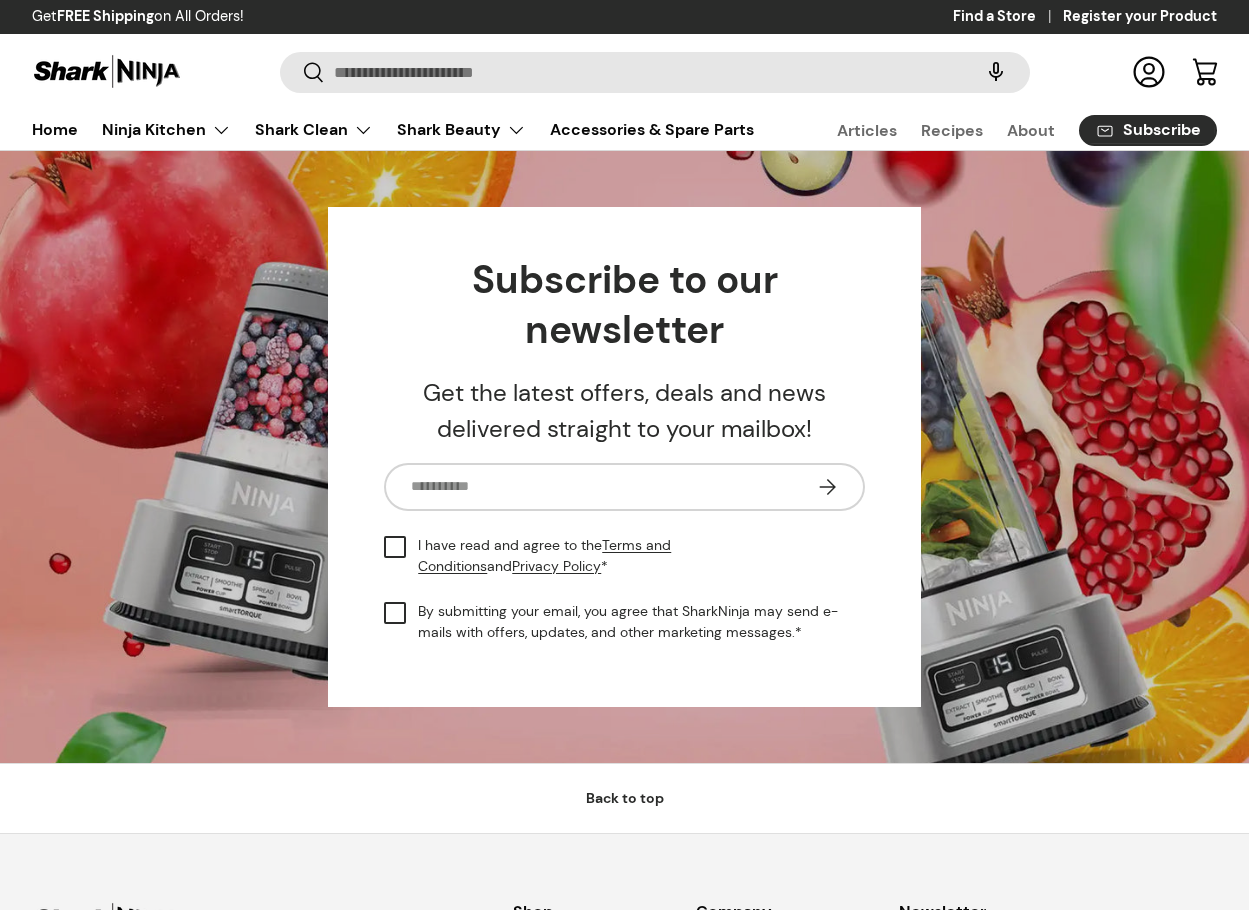 scroll, scrollTop: 0, scrollLeft: 0, axis: both 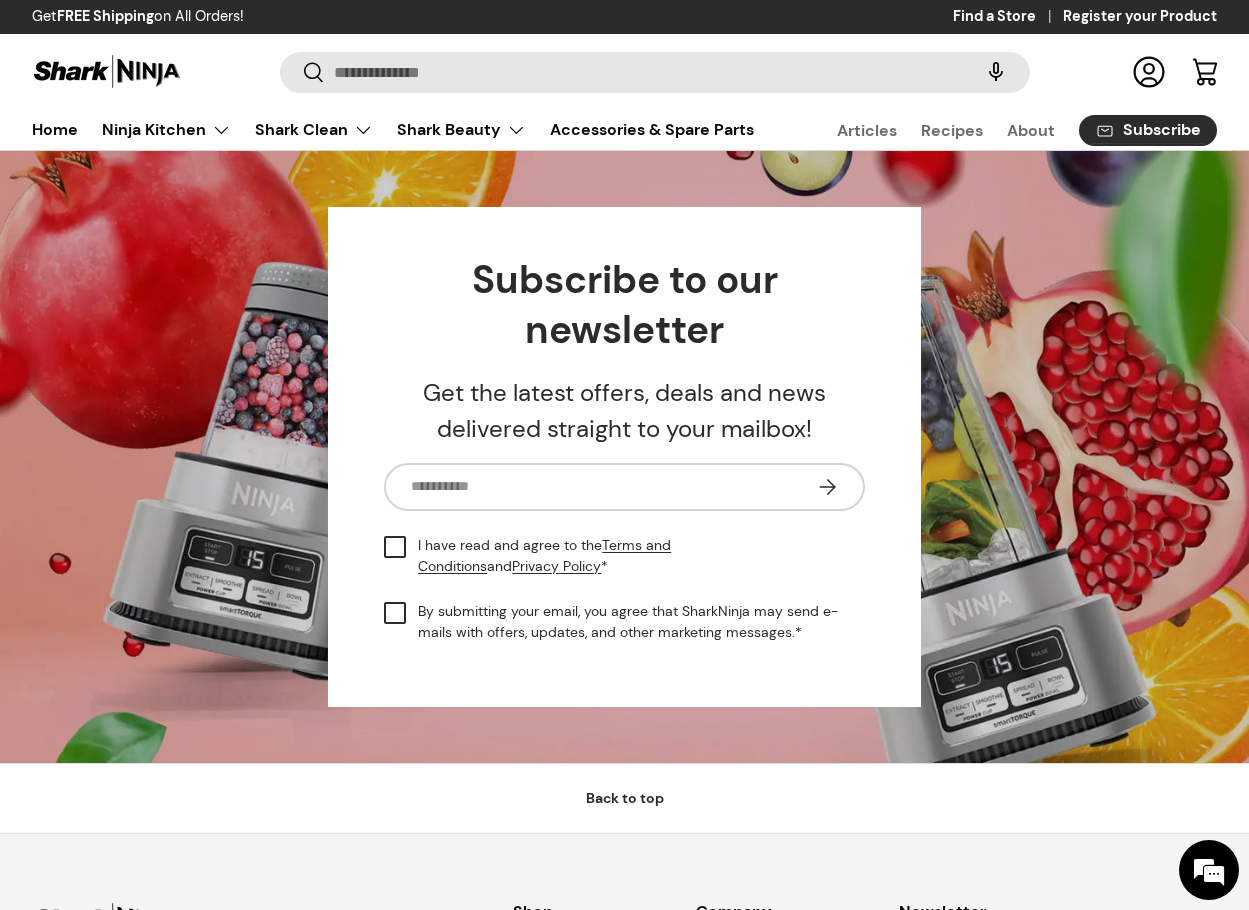 click on "Log in" at bounding box center [1149, 72] 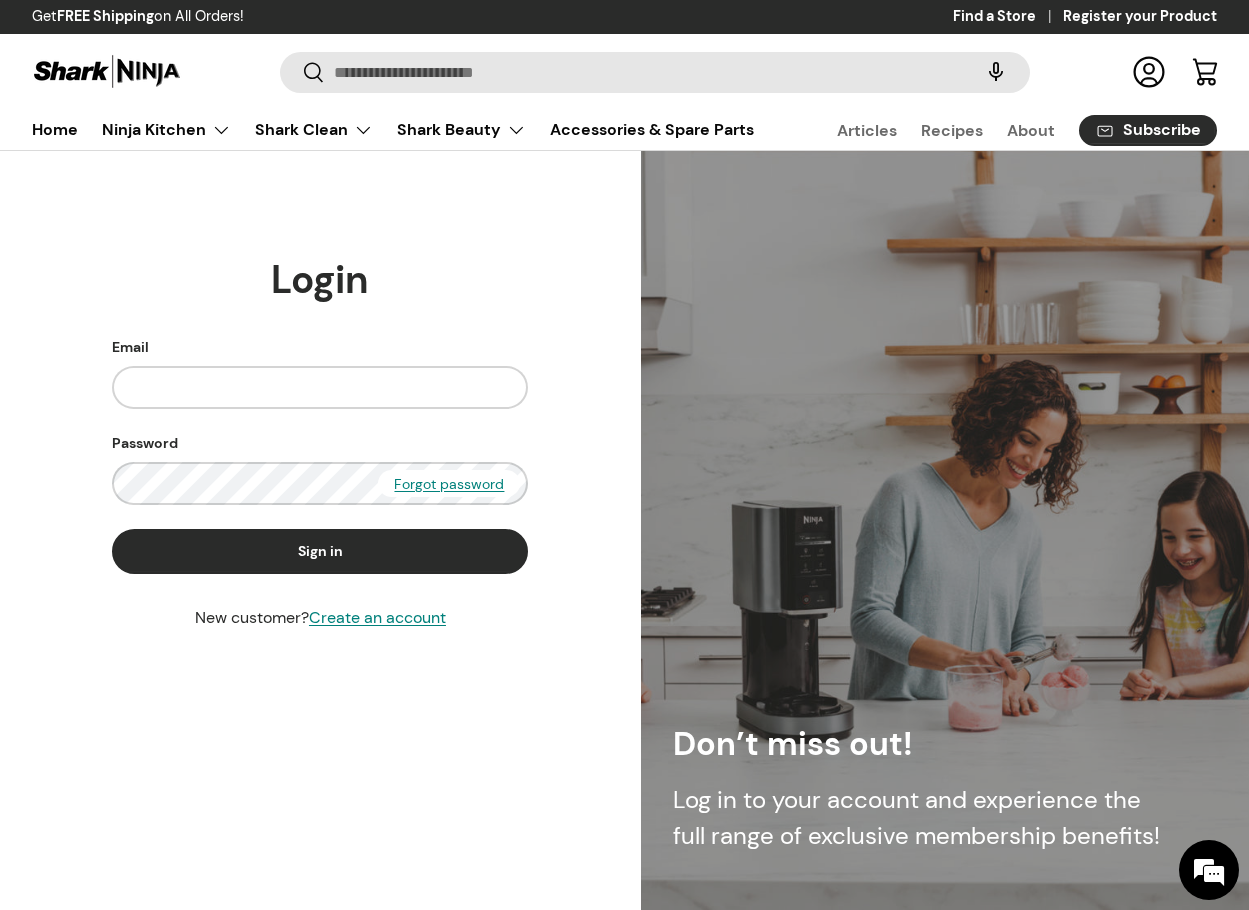 scroll, scrollTop: 0, scrollLeft: 0, axis: both 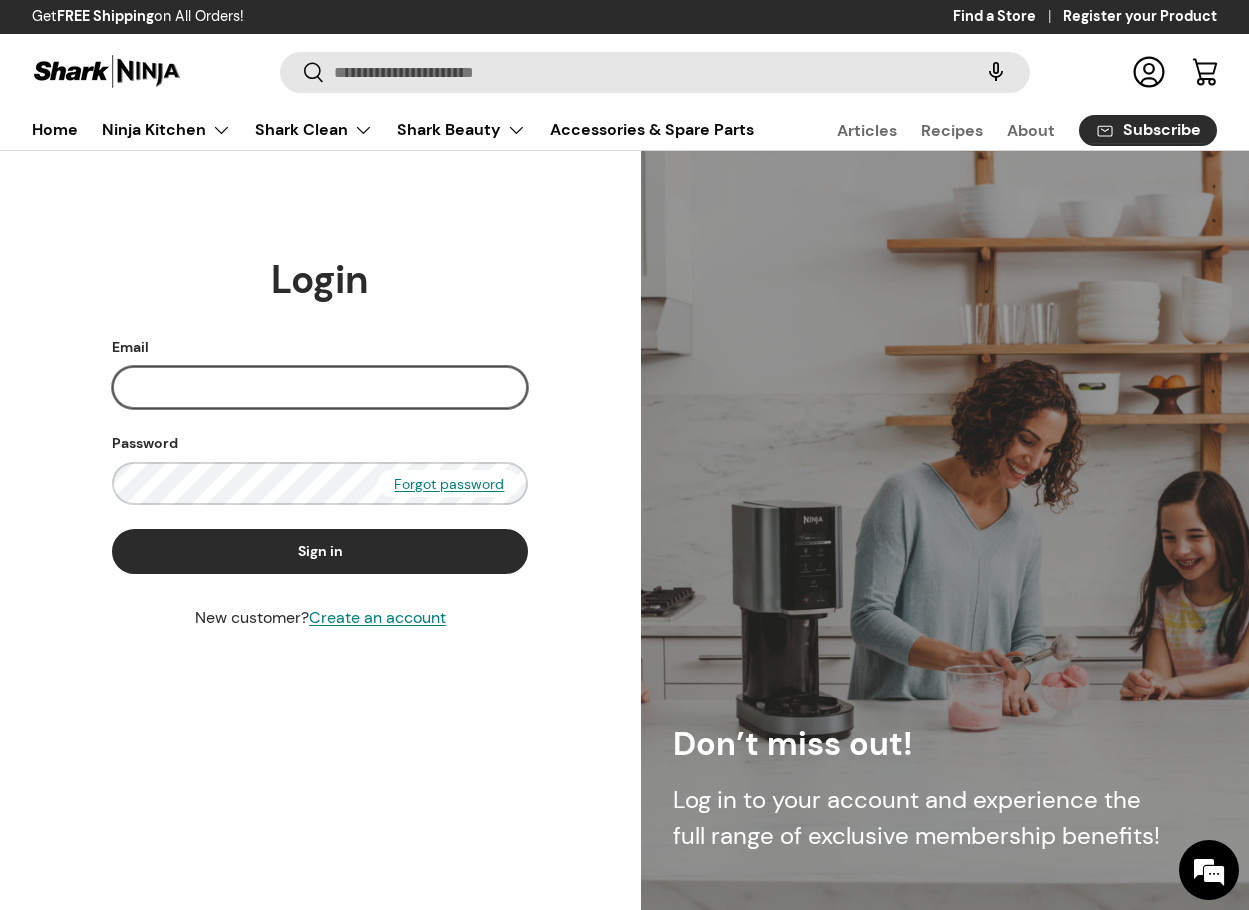 click on "Email" at bounding box center (320, 387) 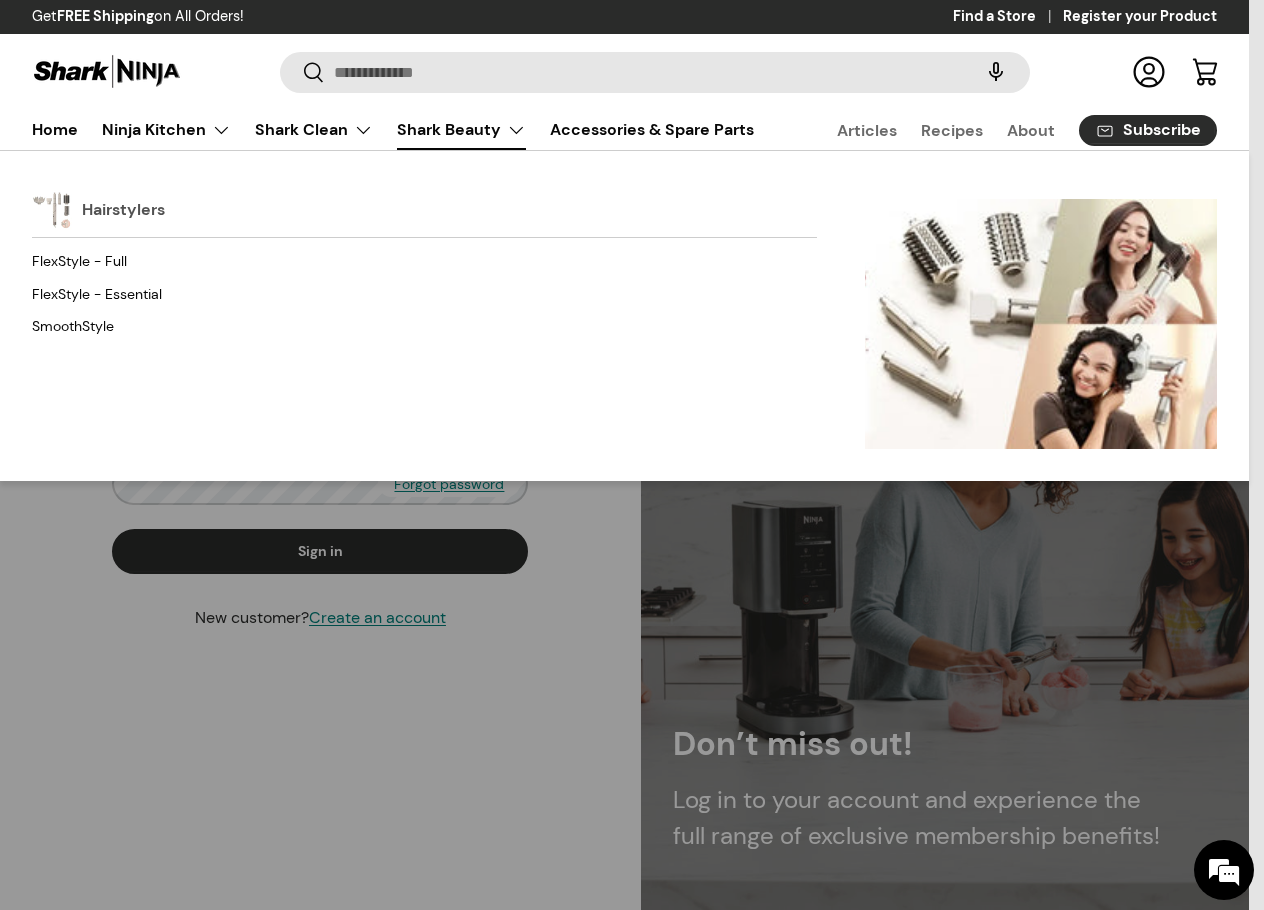 click on "Hairstylers" at bounding box center (123, 210) 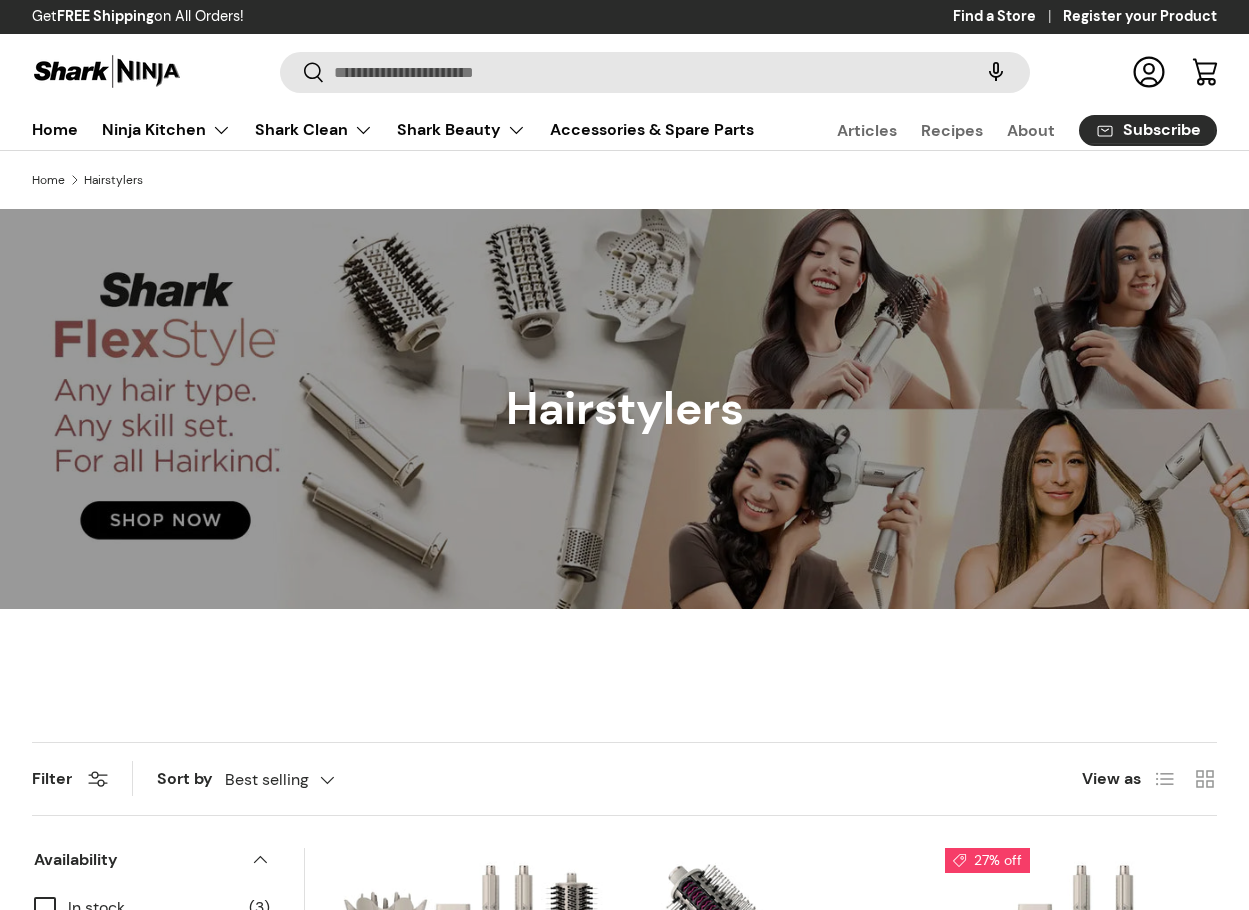 scroll, scrollTop: 0, scrollLeft: 0, axis: both 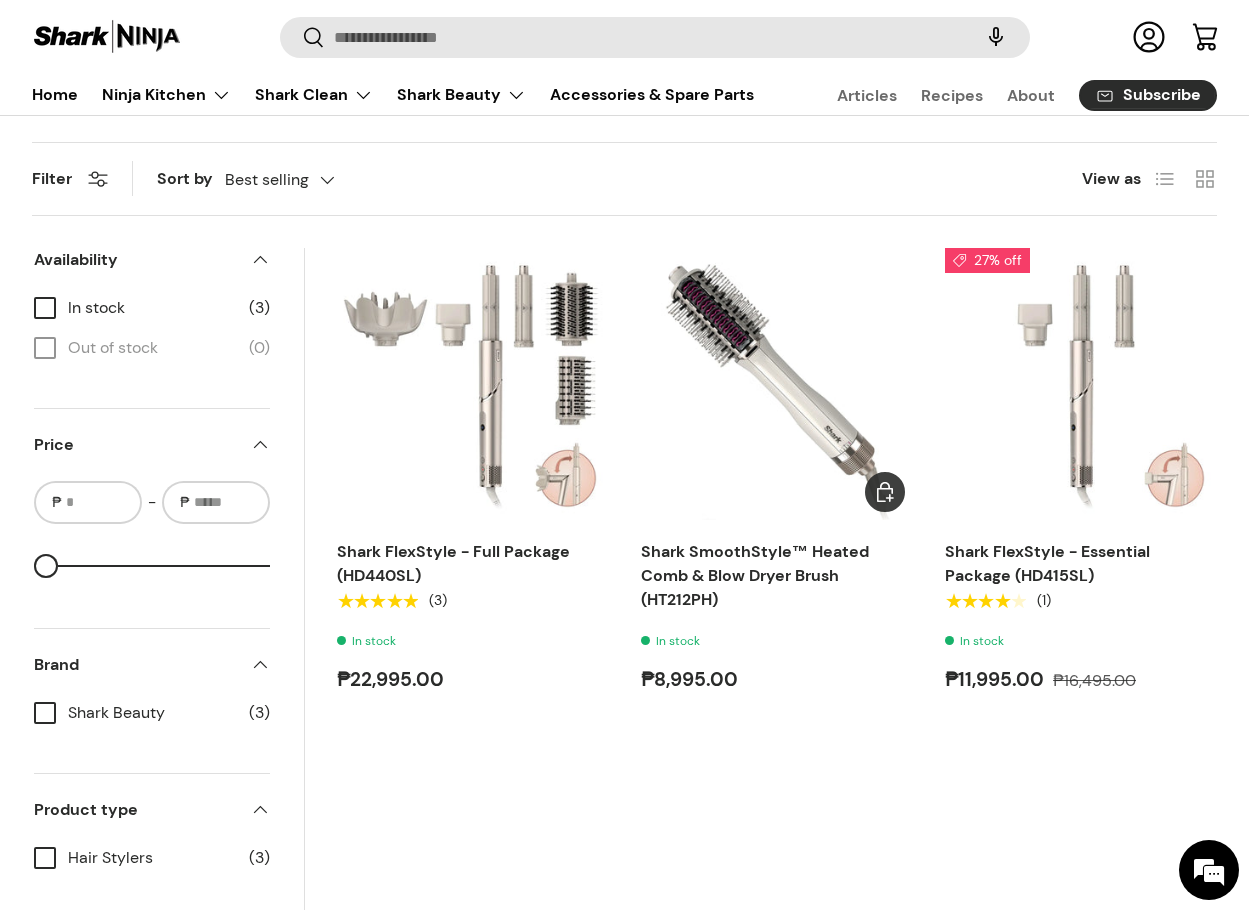 click at bounding box center (0, 0) 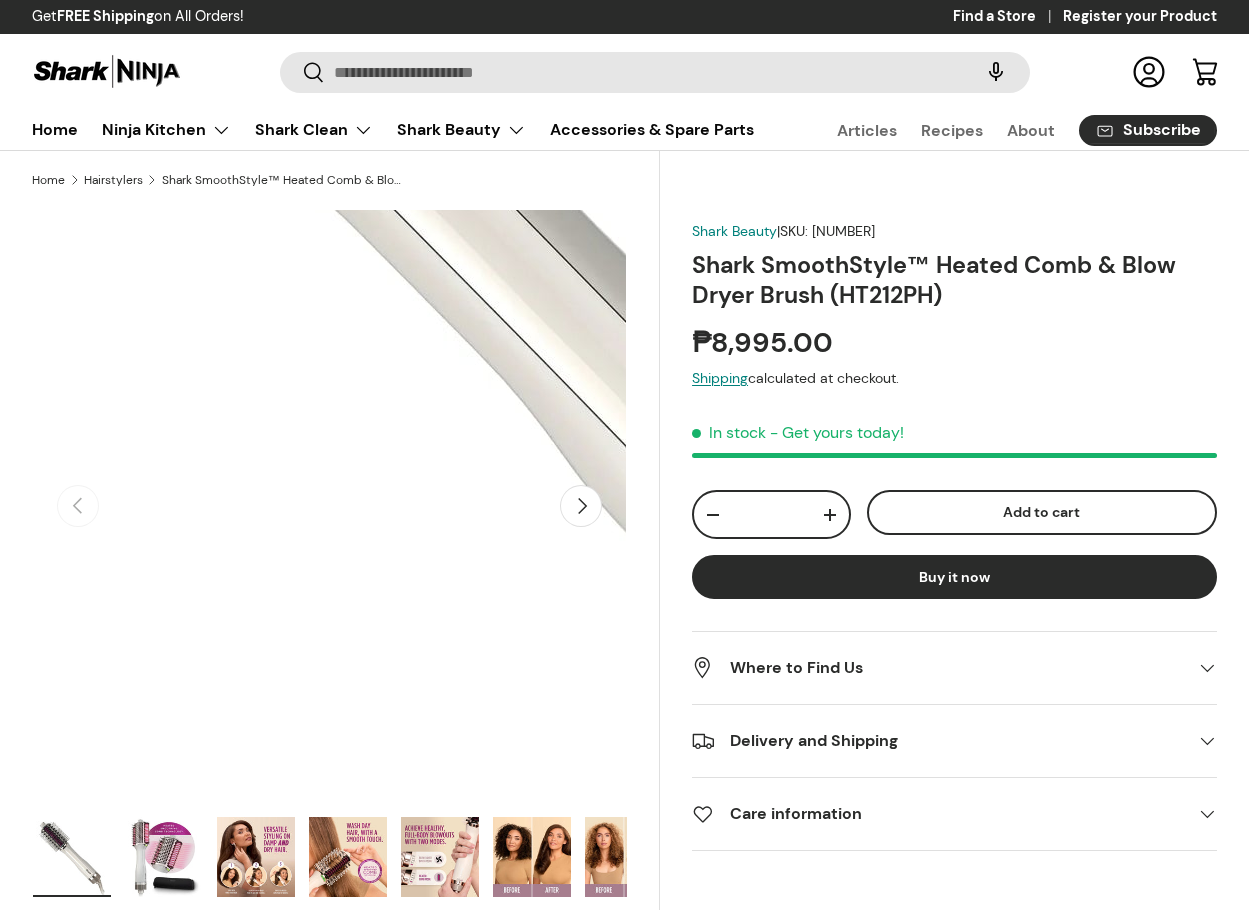 scroll, scrollTop: 200, scrollLeft: 0, axis: vertical 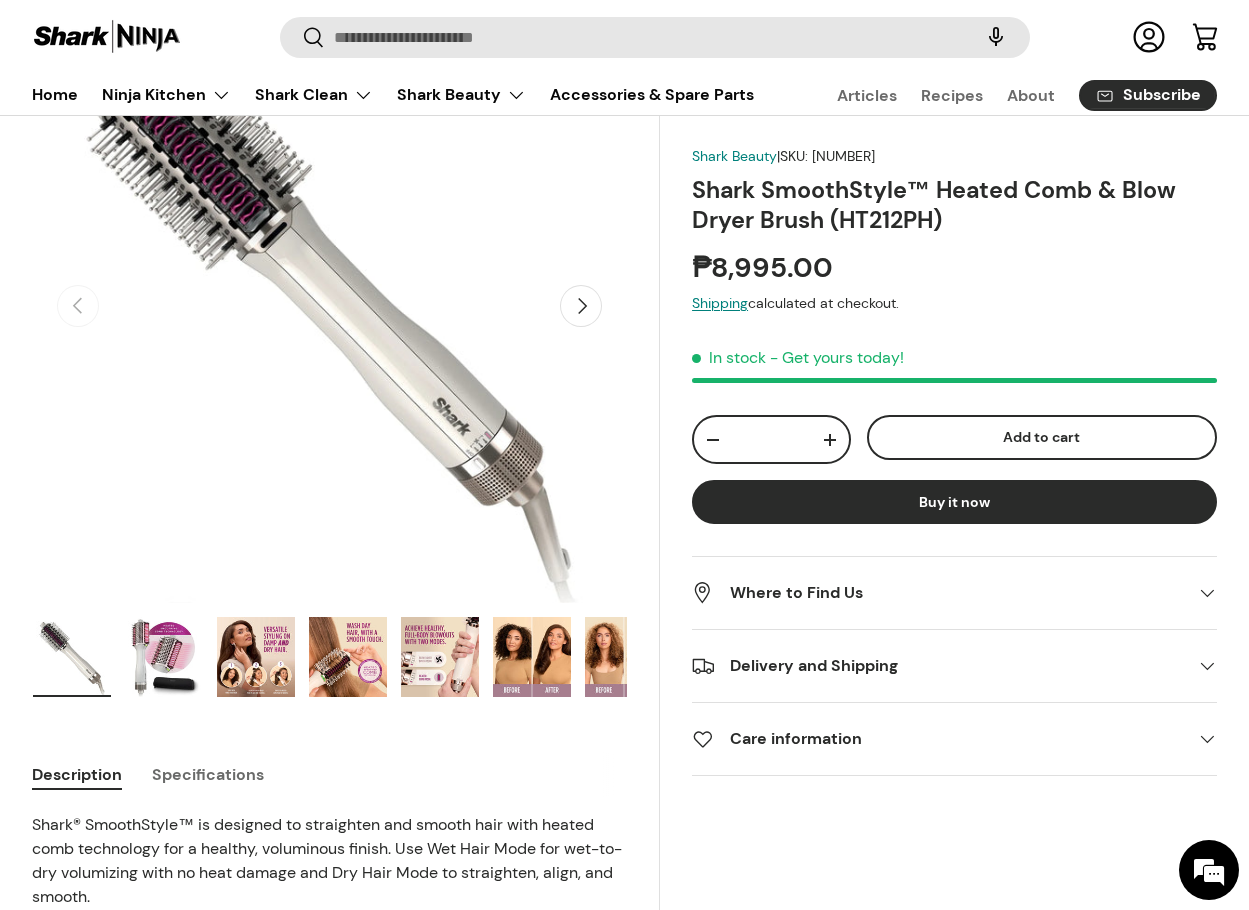 click at bounding box center (256, 657) 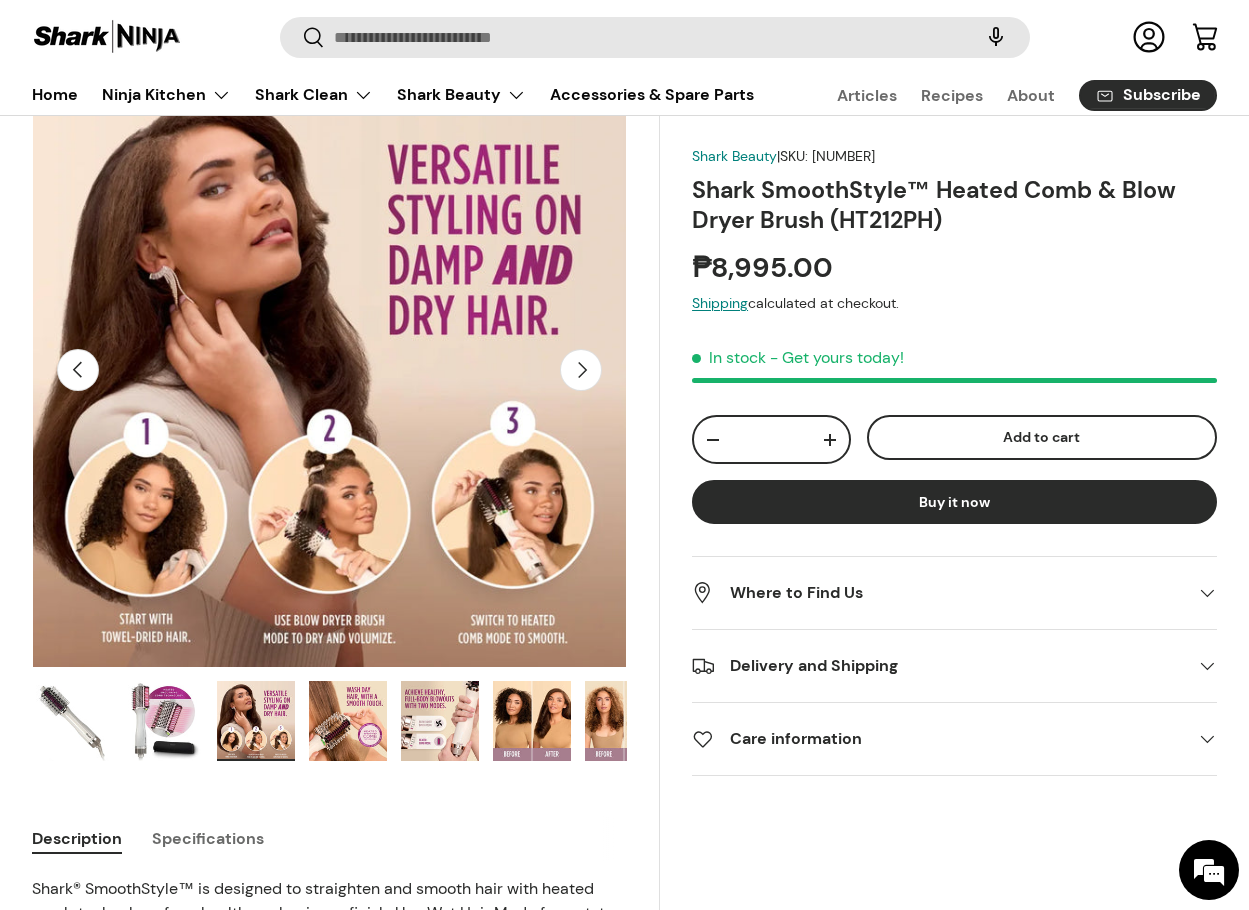 scroll, scrollTop: 100, scrollLeft: 0, axis: vertical 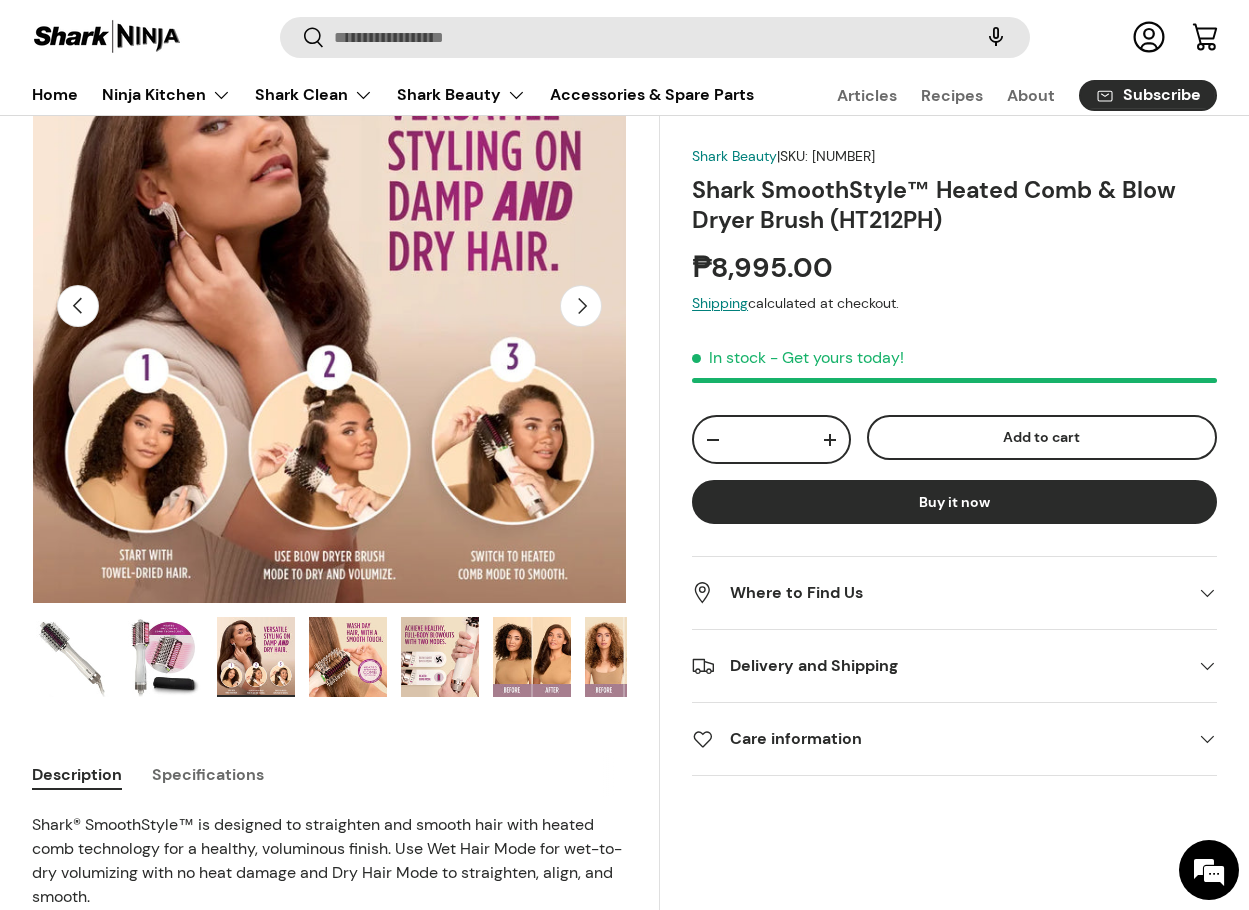 click at bounding box center (440, 657) 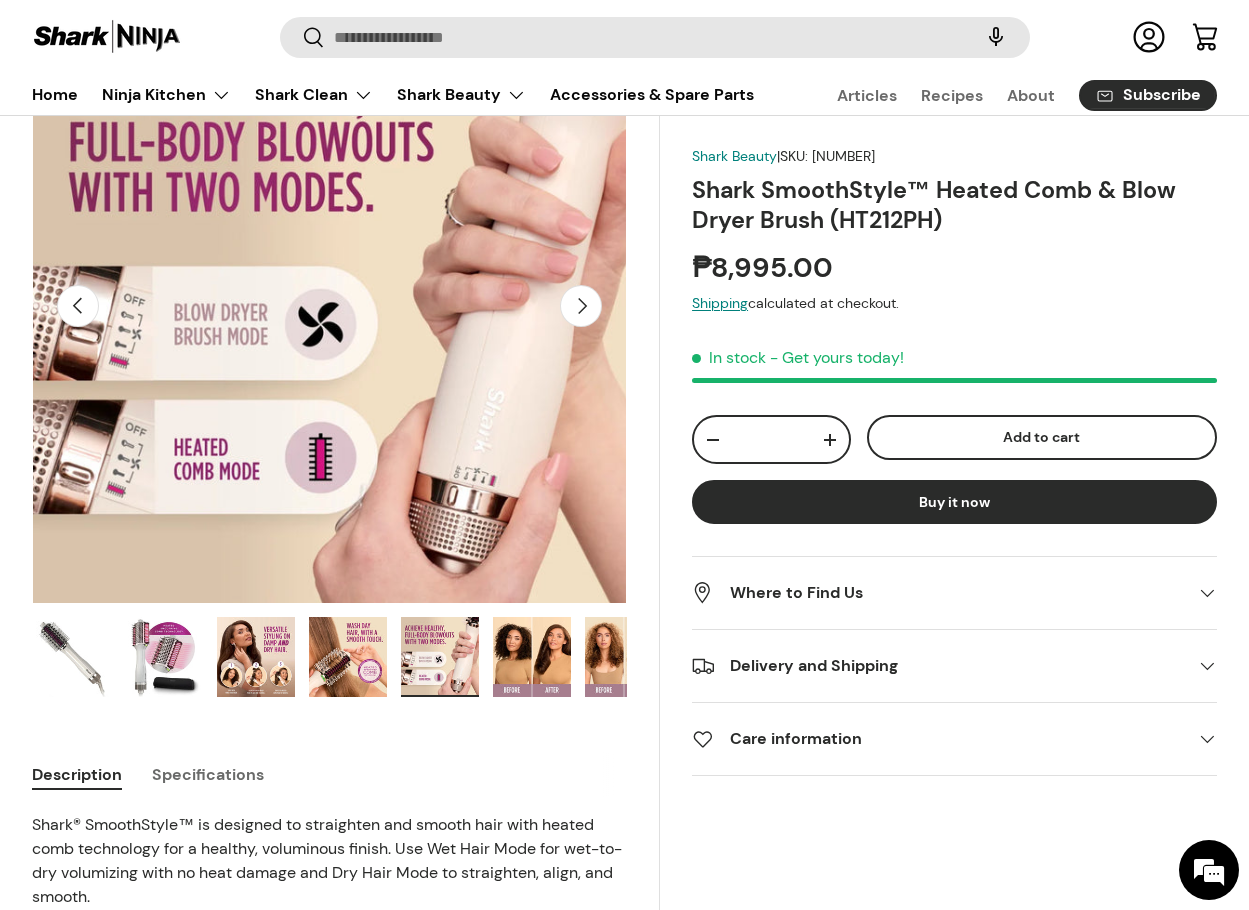 click at bounding box center [532, 657] 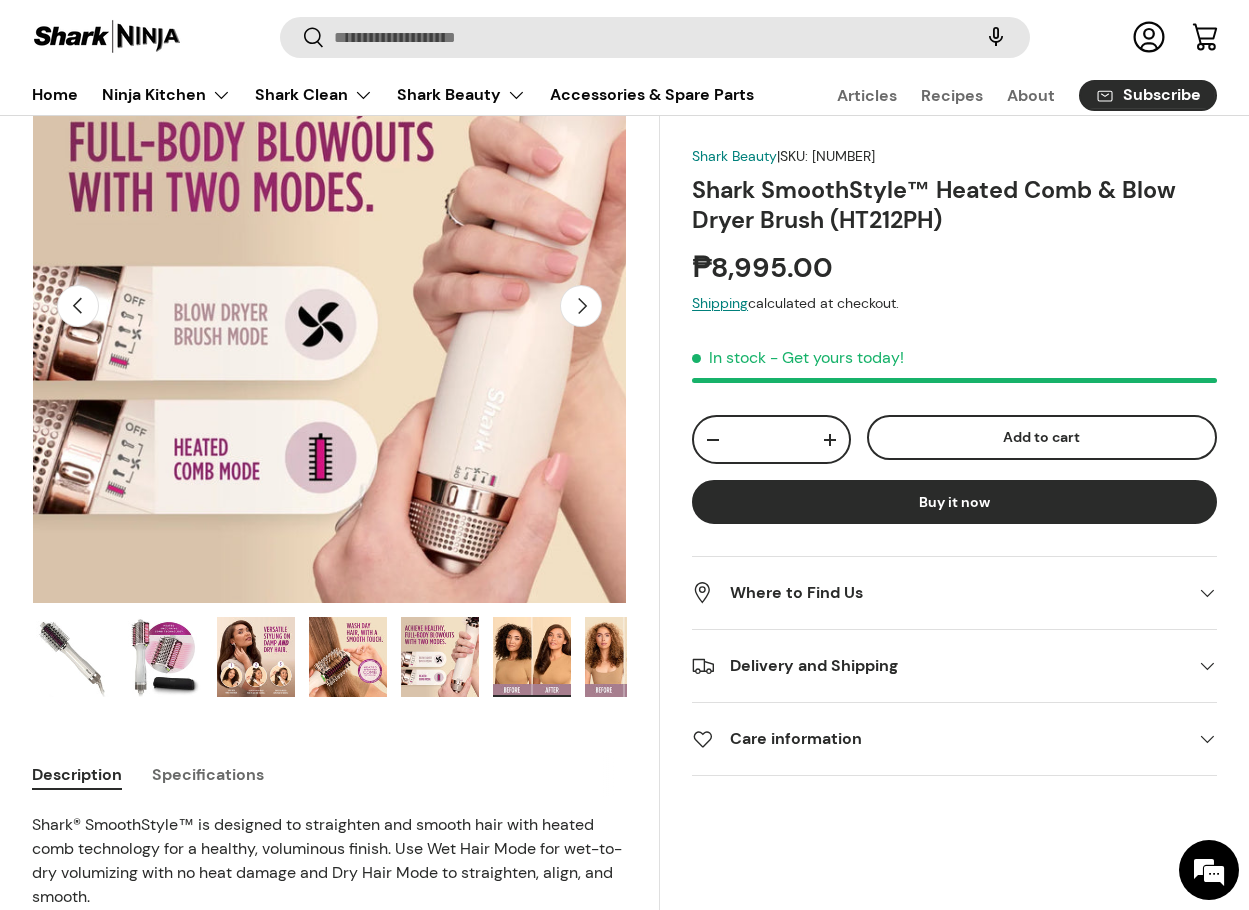 scroll, scrollTop: 0, scrollLeft: 3025, axis: horizontal 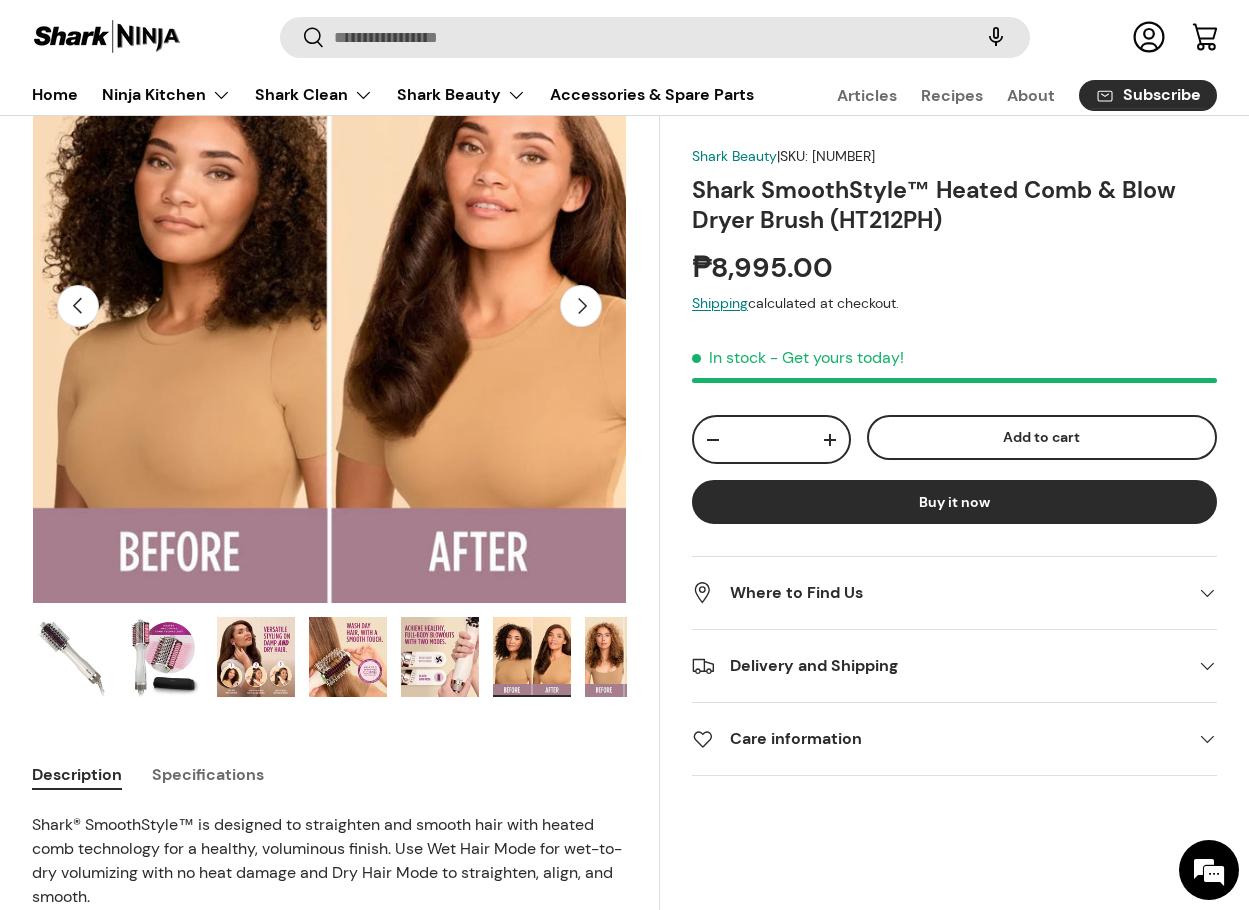 click at bounding box center (624, 657) 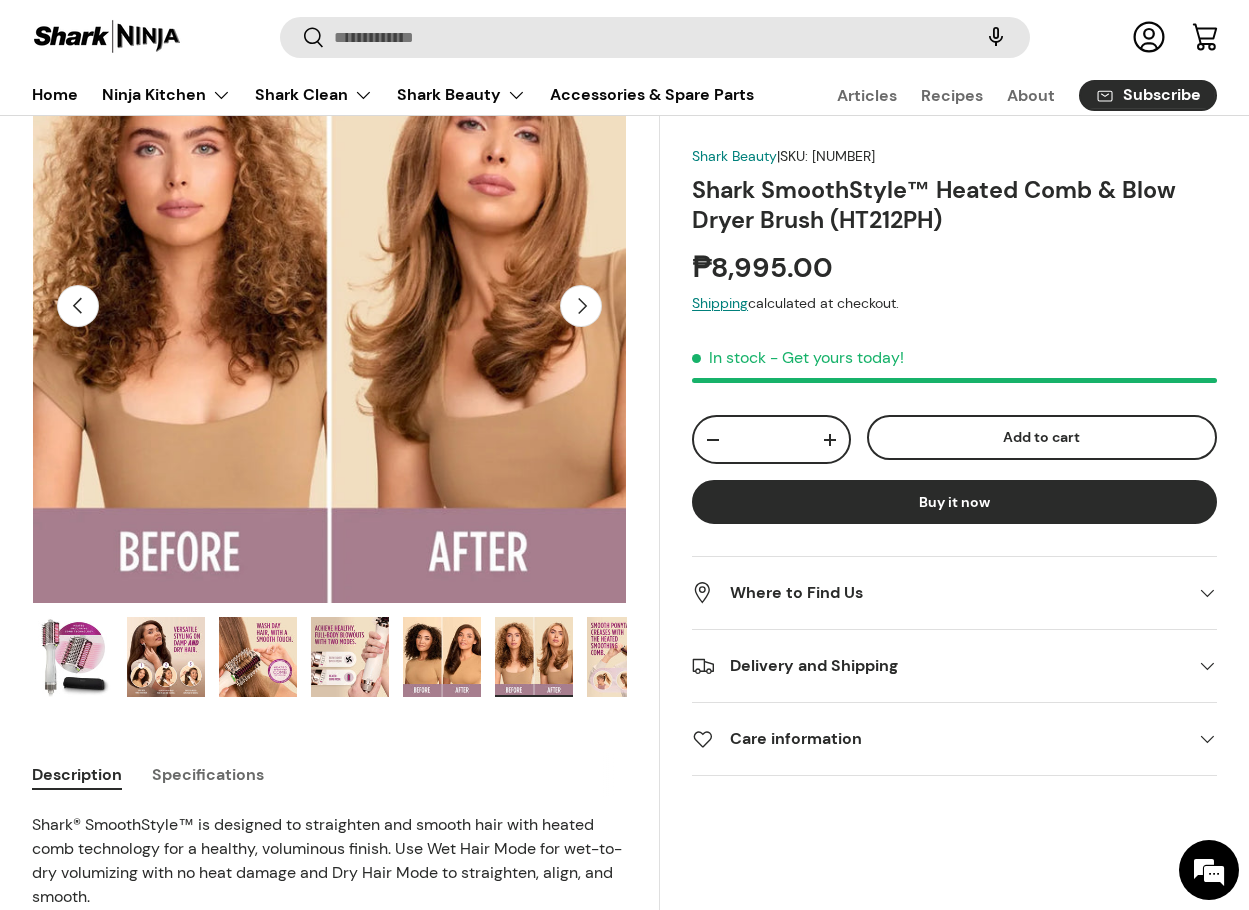 scroll, scrollTop: 0, scrollLeft: 129, axis: horizontal 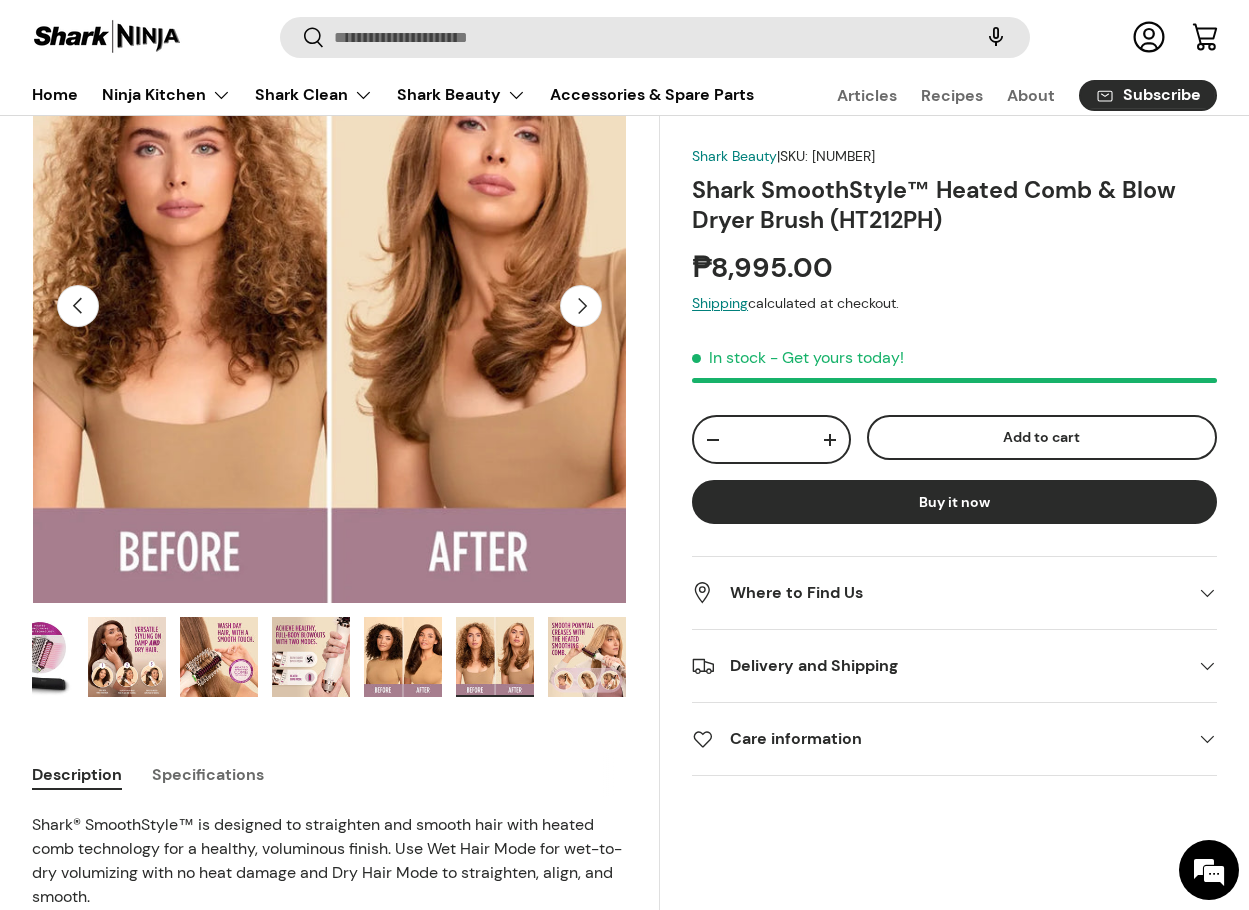 click on "Next" at bounding box center [581, 306] 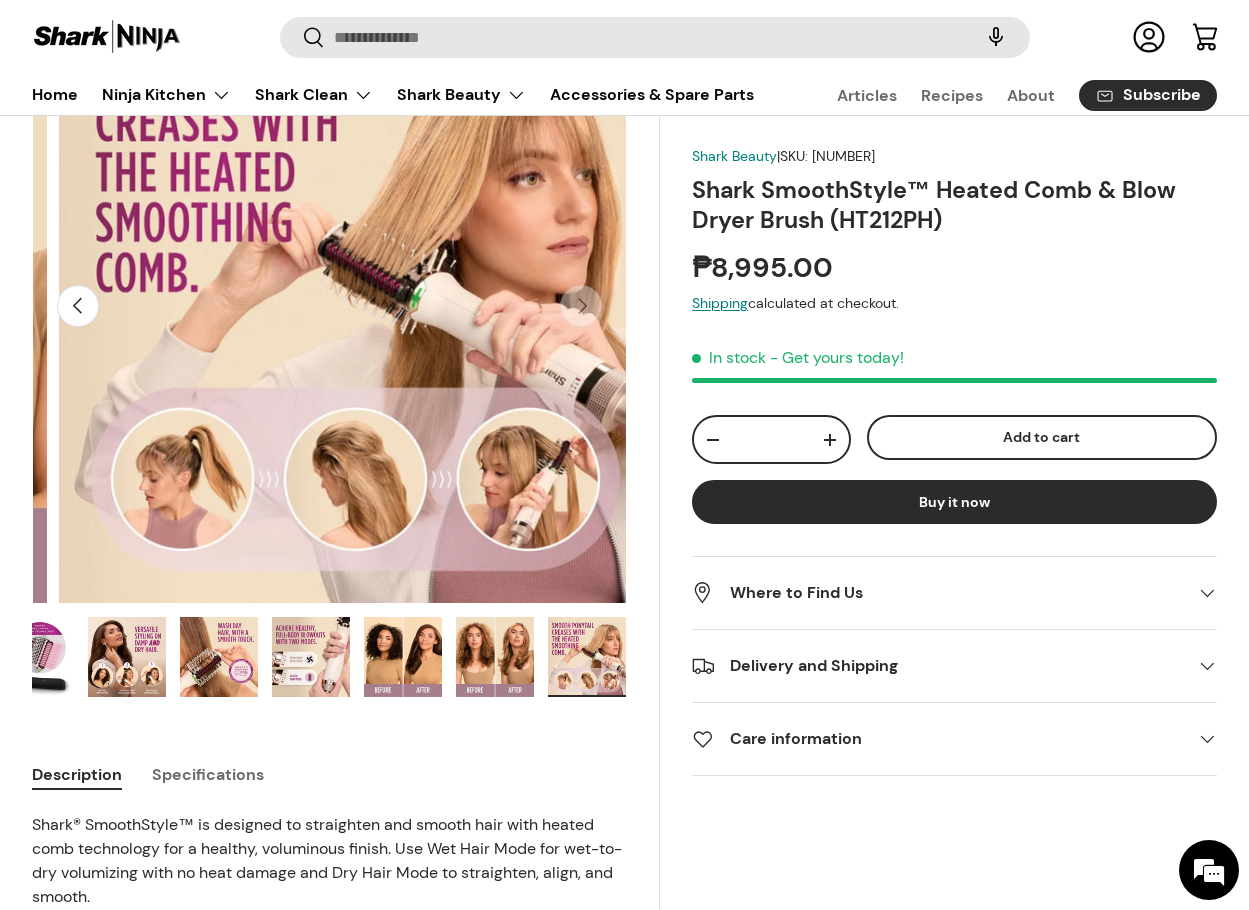 scroll, scrollTop: 0, scrollLeft: 4235, axis: horizontal 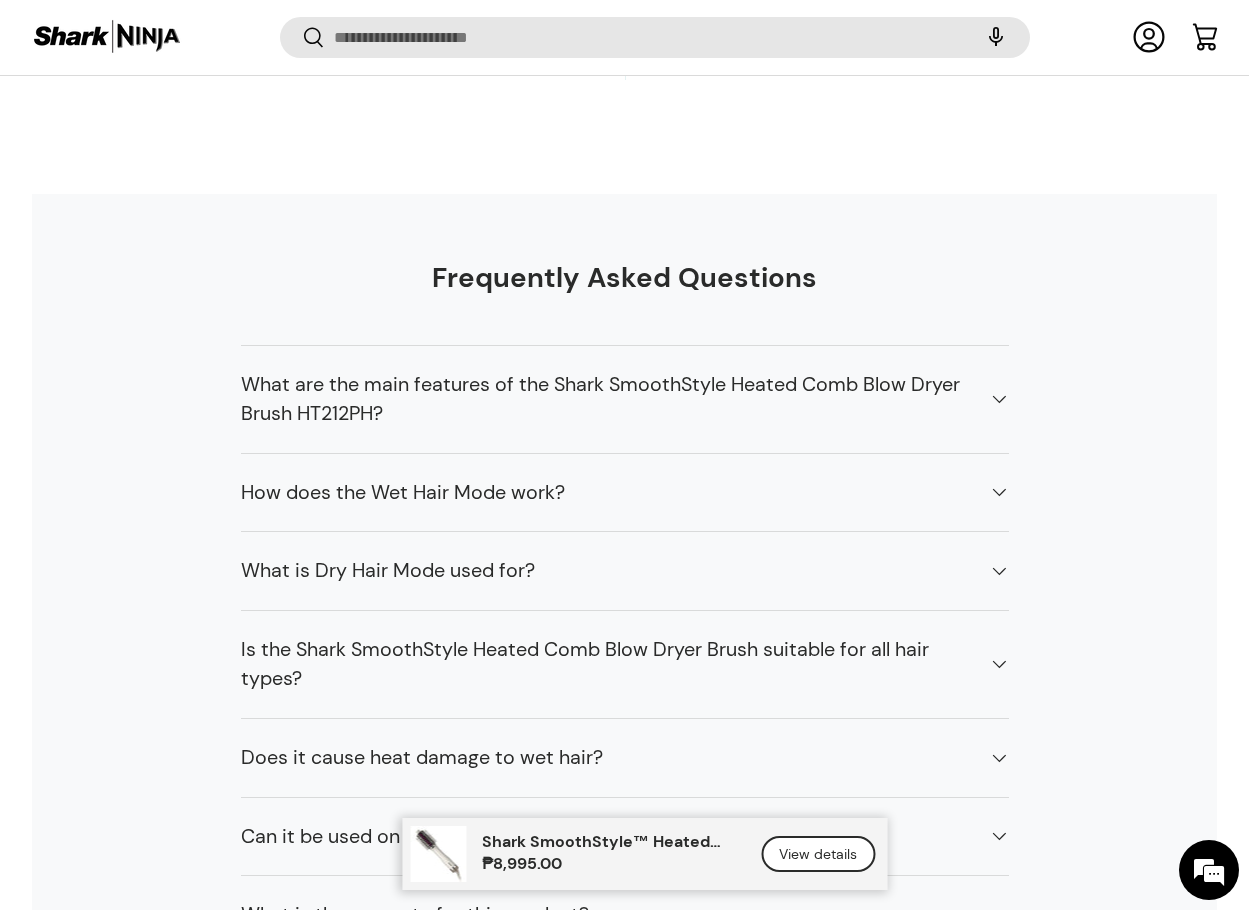 click on "How does the Wet Hair Mode work?" at bounding box center [625, 493] 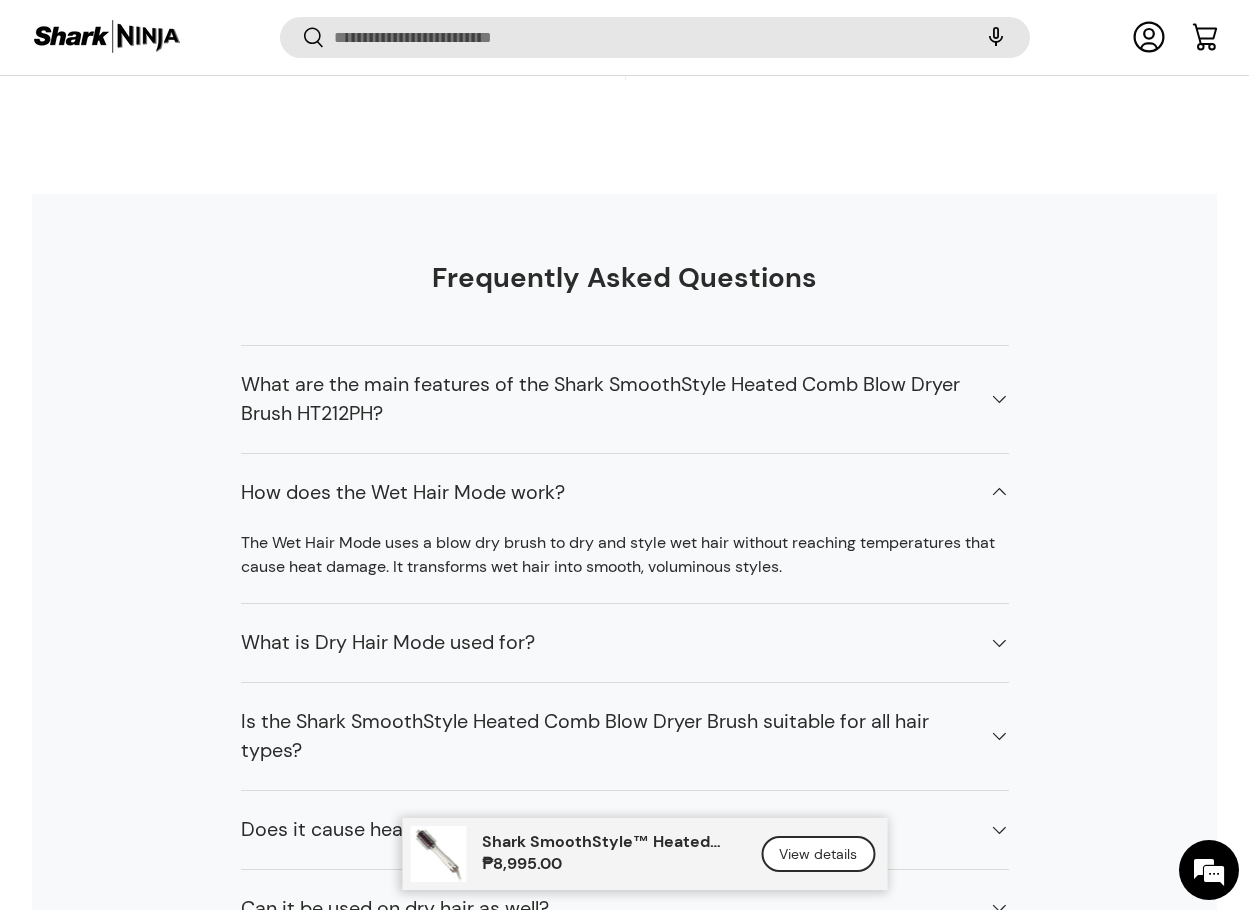 click on "What is Dry Hair Mode used for?" at bounding box center [625, 643] 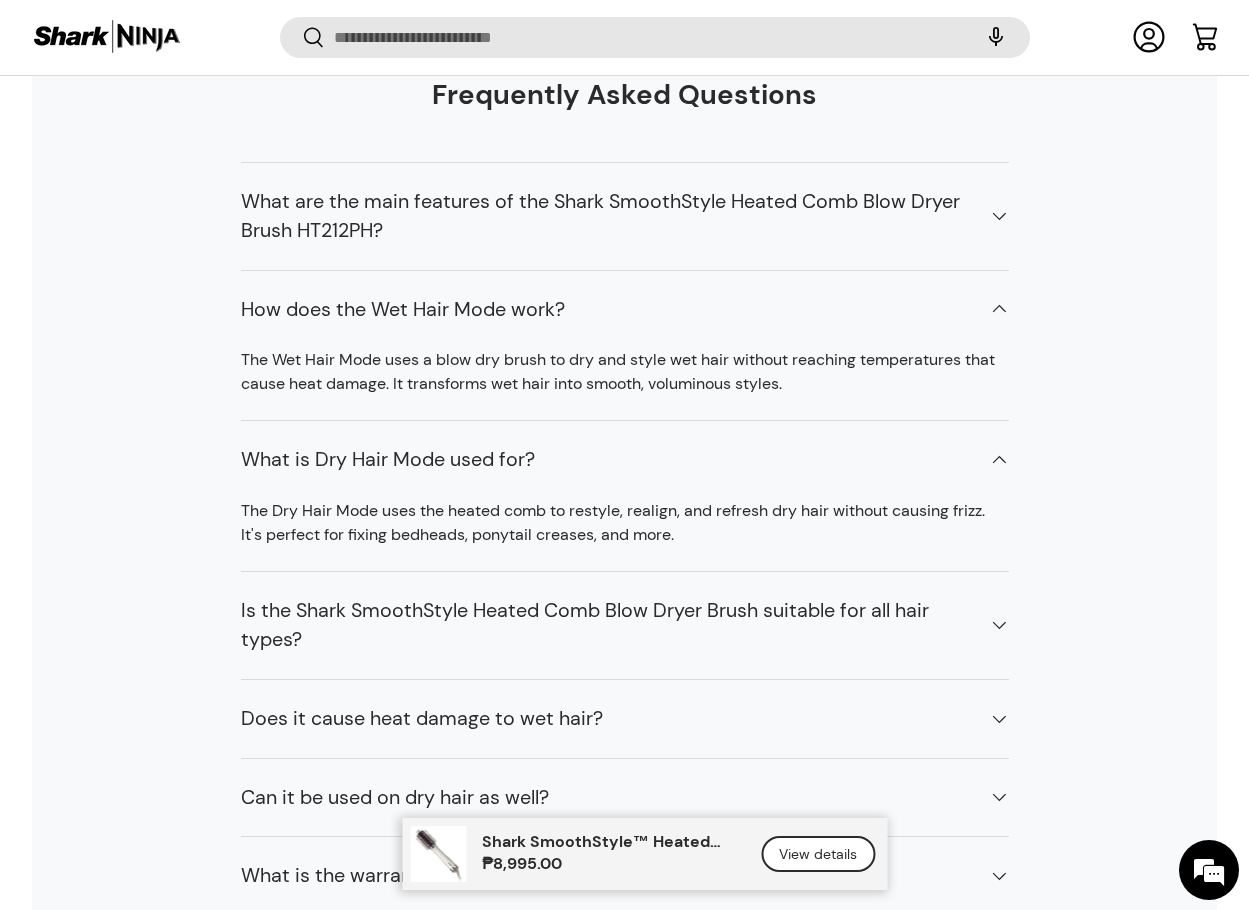 scroll, scrollTop: 8896, scrollLeft: 0, axis: vertical 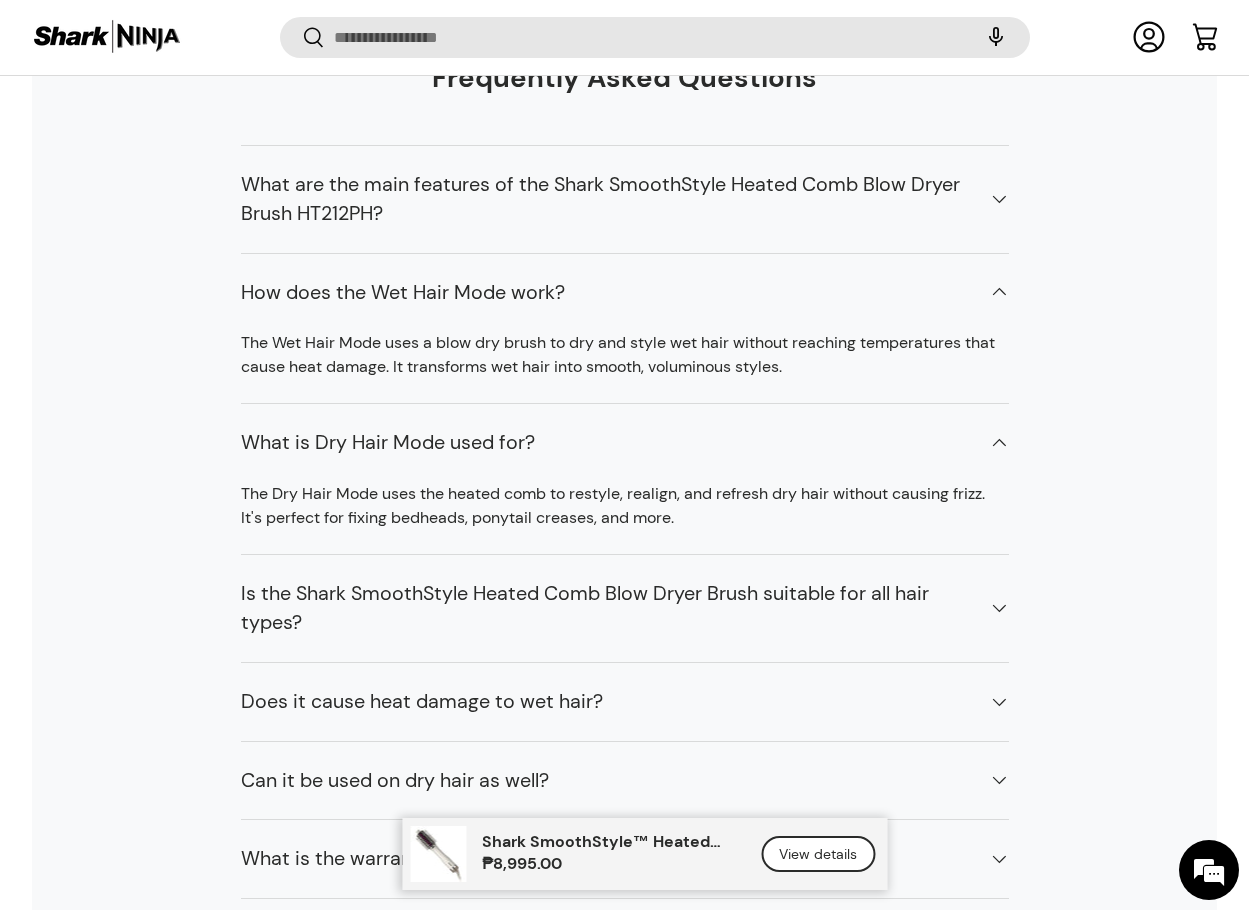 click on "Is the Shark SmoothStyle Heated Comb Blow Dryer Brush suitable for all hair types?" at bounding box center (609, 608) 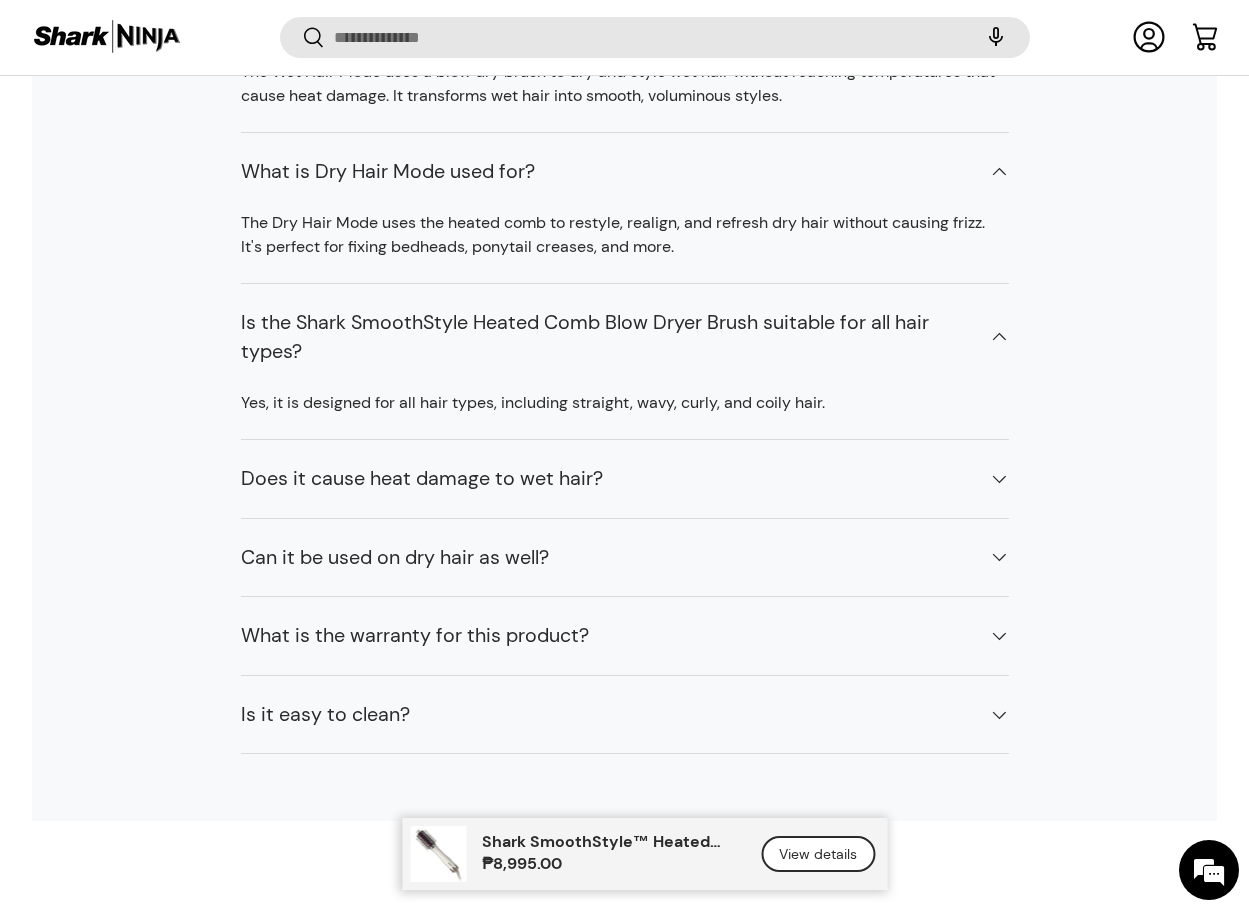 scroll, scrollTop: 9196, scrollLeft: 0, axis: vertical 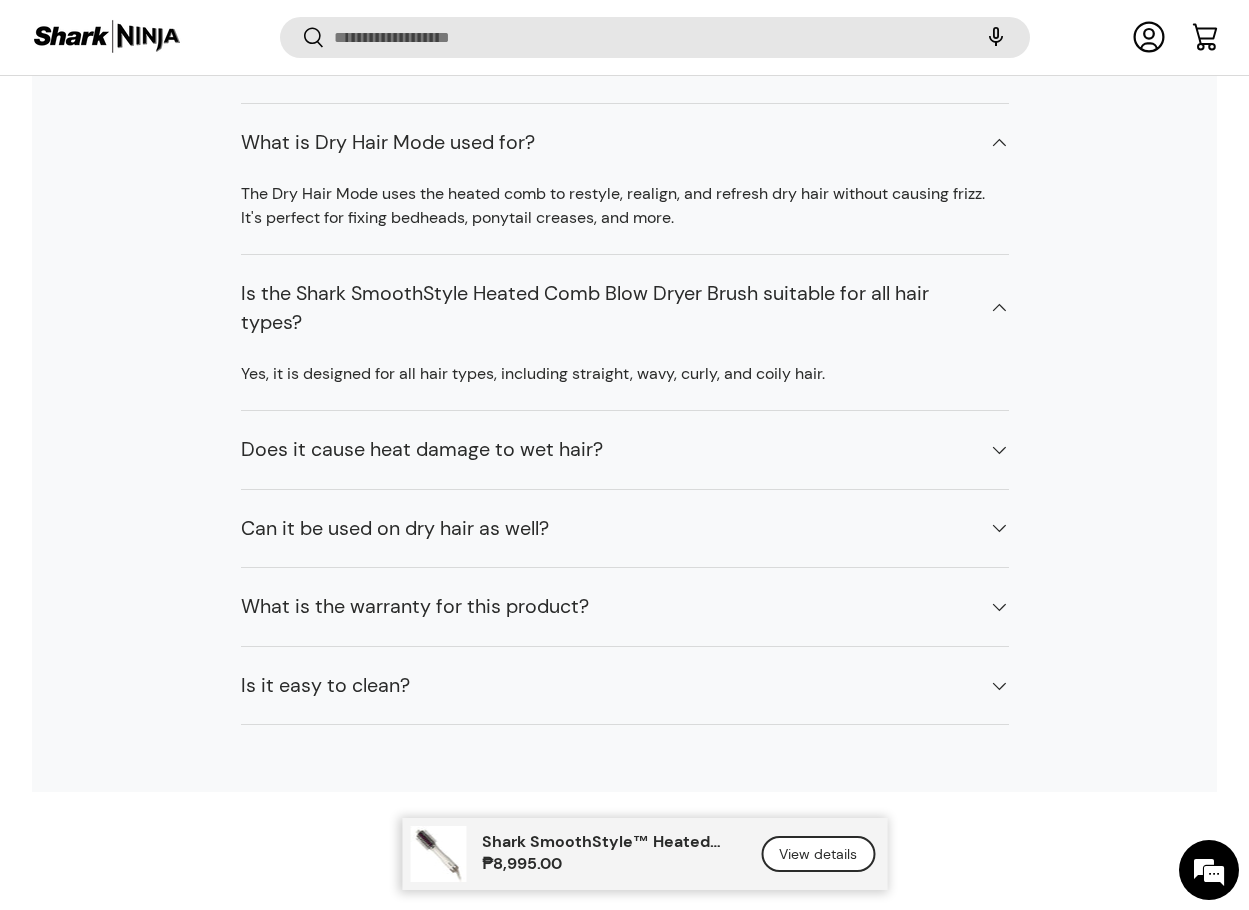 click on "Does it cause heat damage to wet hair?" at bounding box center [625, 450] 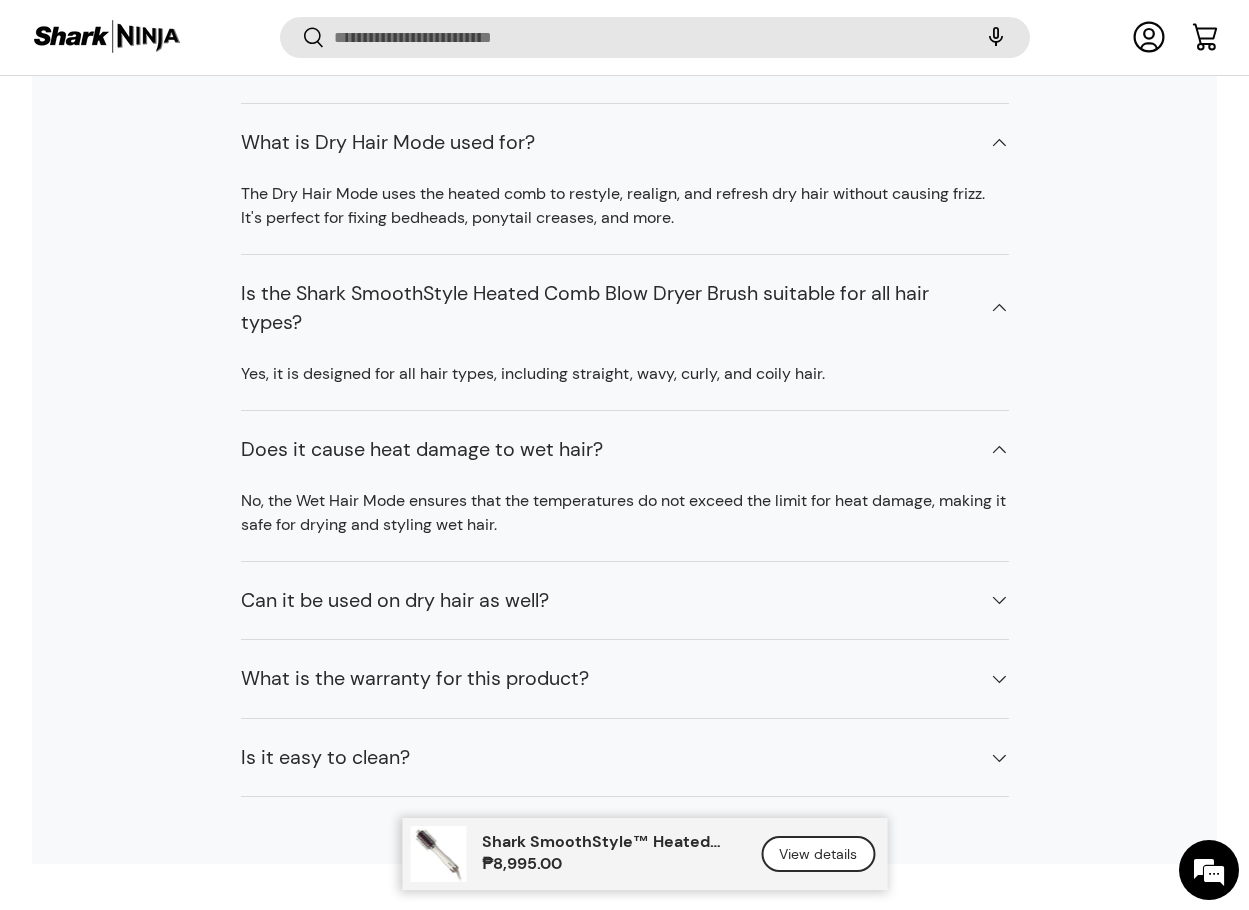 click on "No, the Wet Hair Mode ensures that the temperatures do not exceed the limit for heat damage, making it safe for drying and styling wet hair." at bounding box center (625, 525) 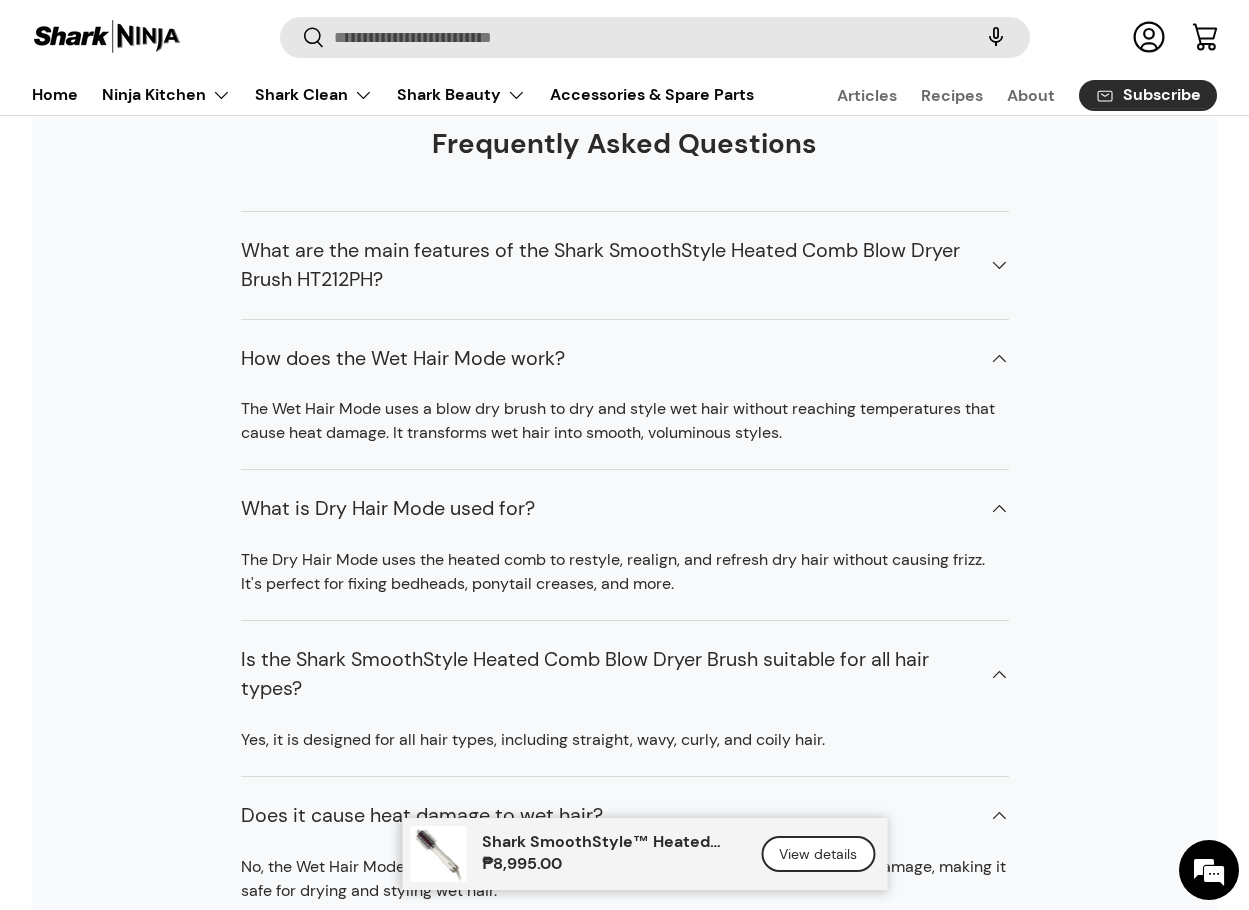 scroll, scrollTop: 8801, scrollLeft: 0, axis: vertical 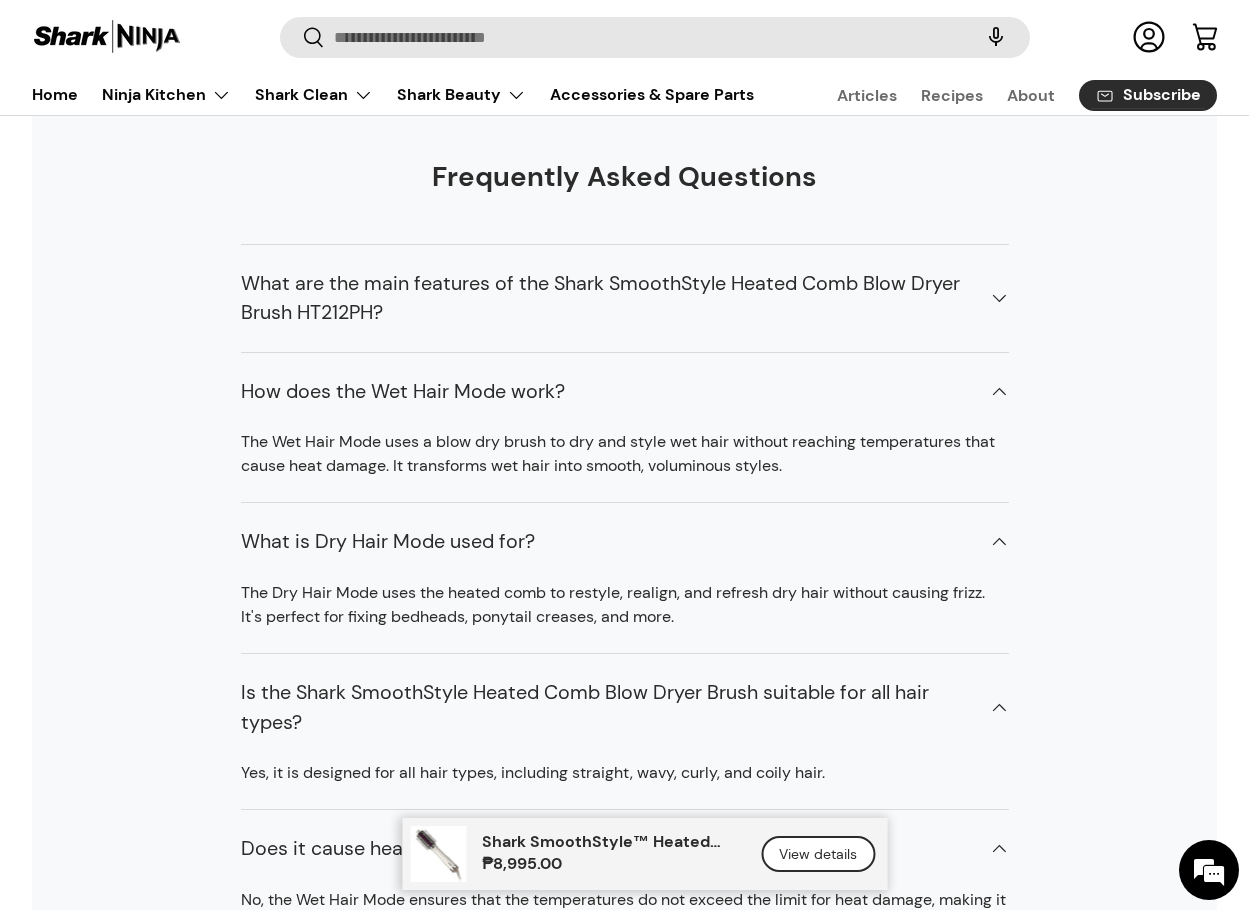 click on "What are the main features of the Shark SmoothStyle Heated Comb Blow Dryer Brush HT212PH?" at bounding box center [625, 298] 